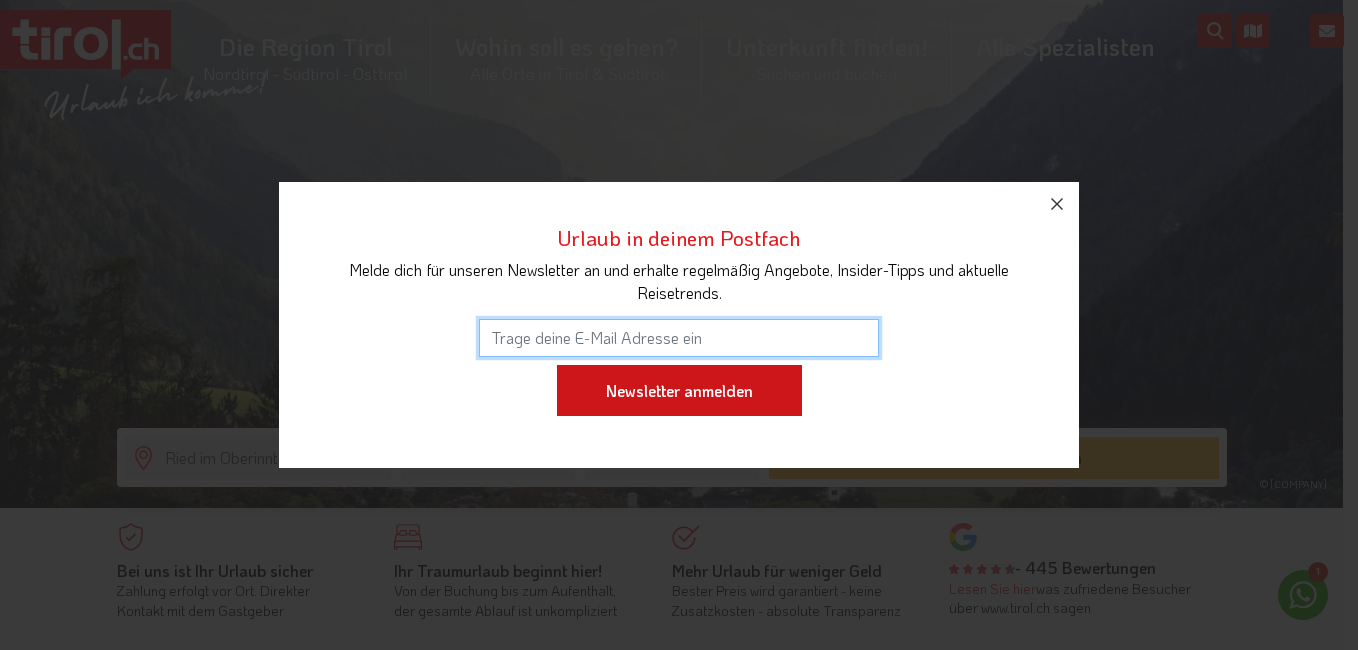 scroll, scrollTop: 0, scrollLeft: 0, axis: both 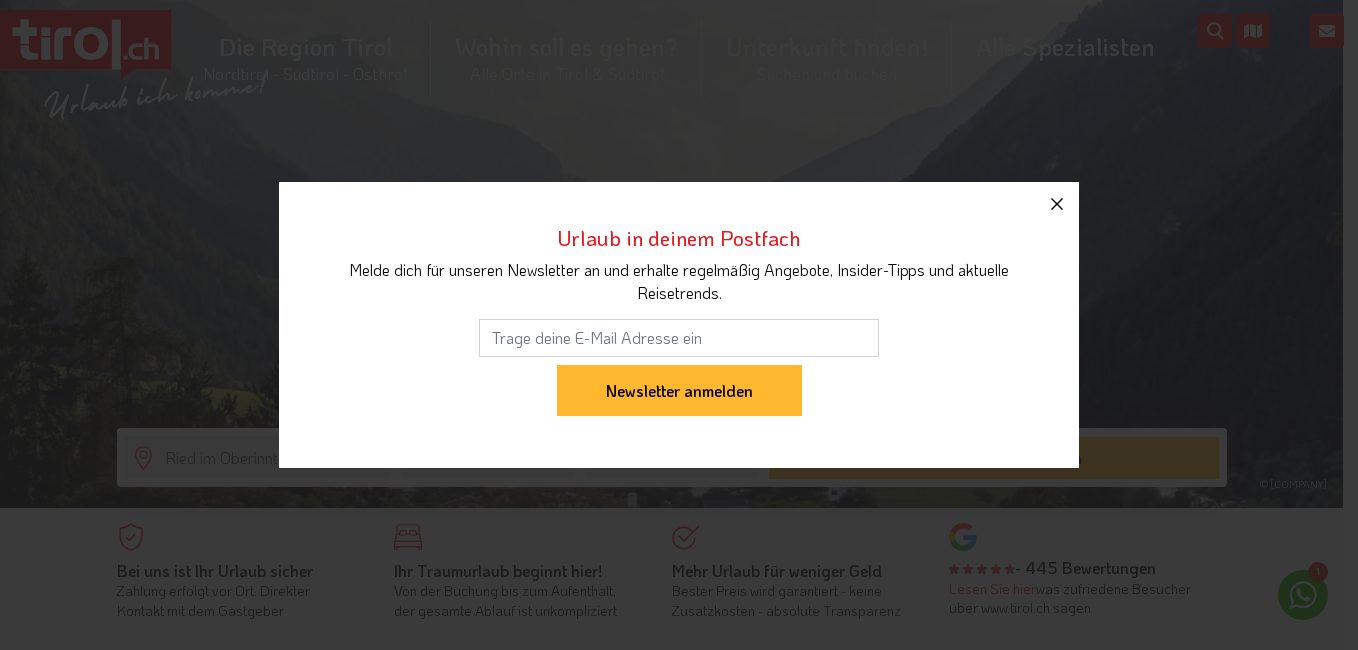 click 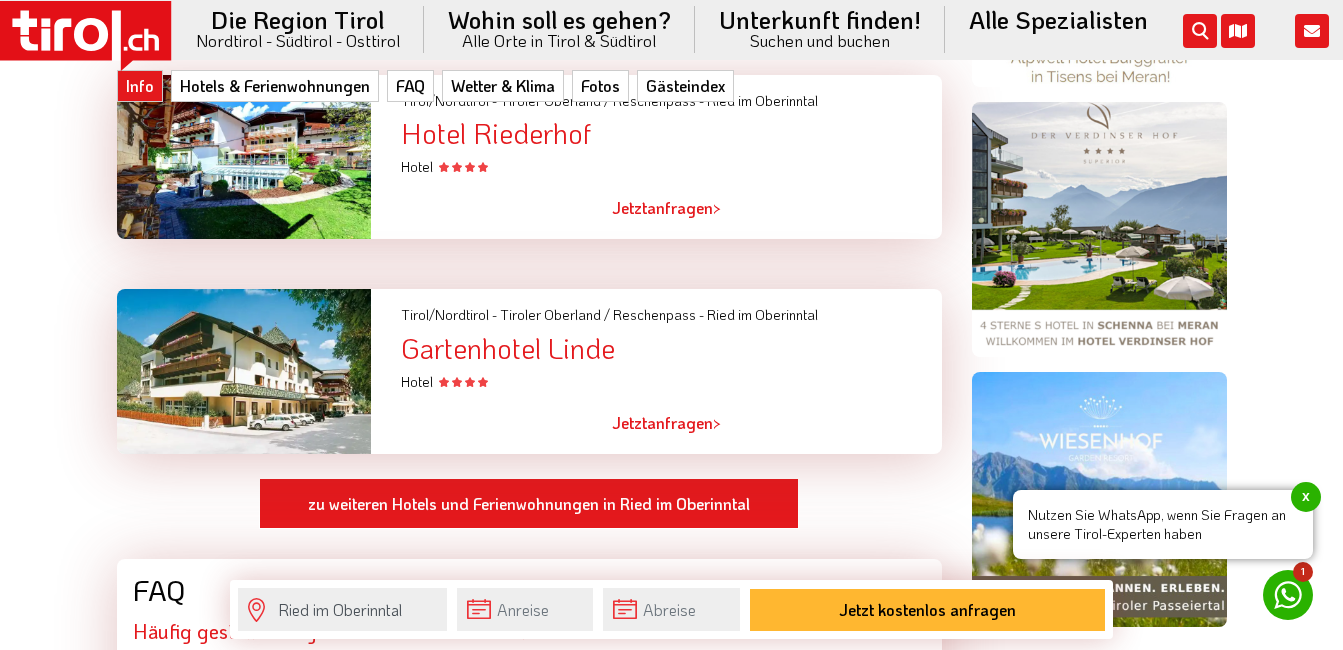 scroll, scrollTop: 1200, scrollLeft: 0, axis: vertical 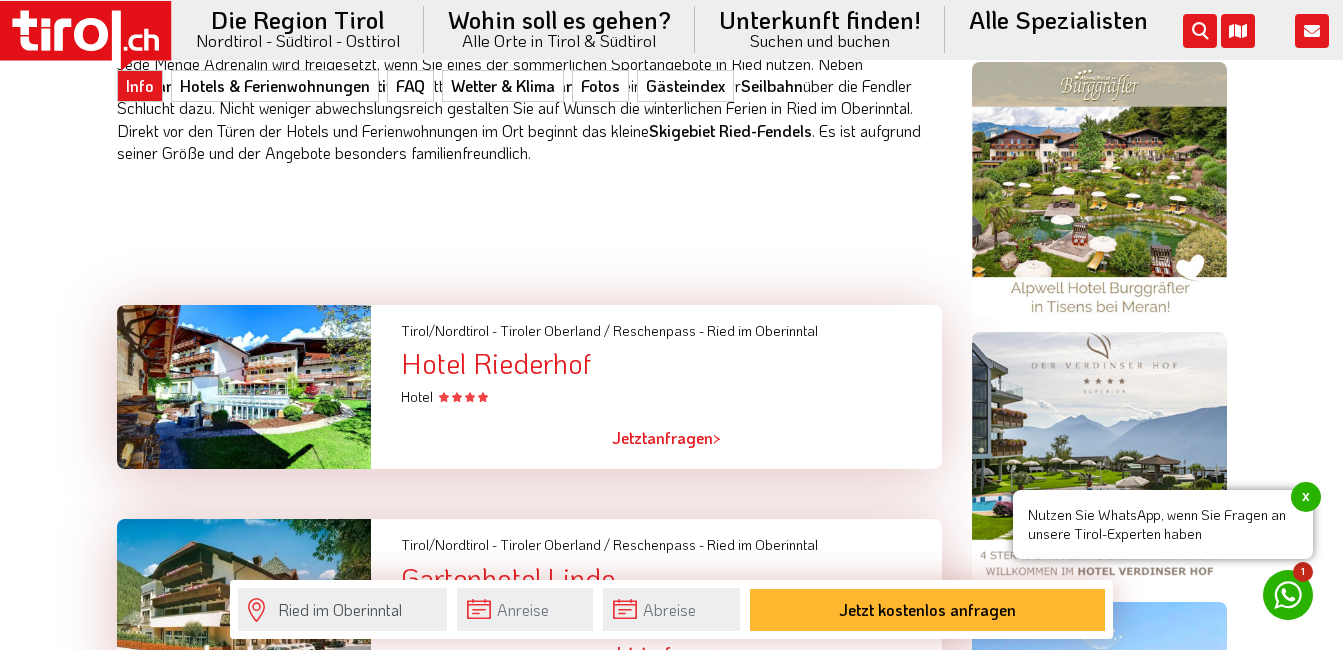 click on "Hotel Riederhof" at bounding box center [671, 363] 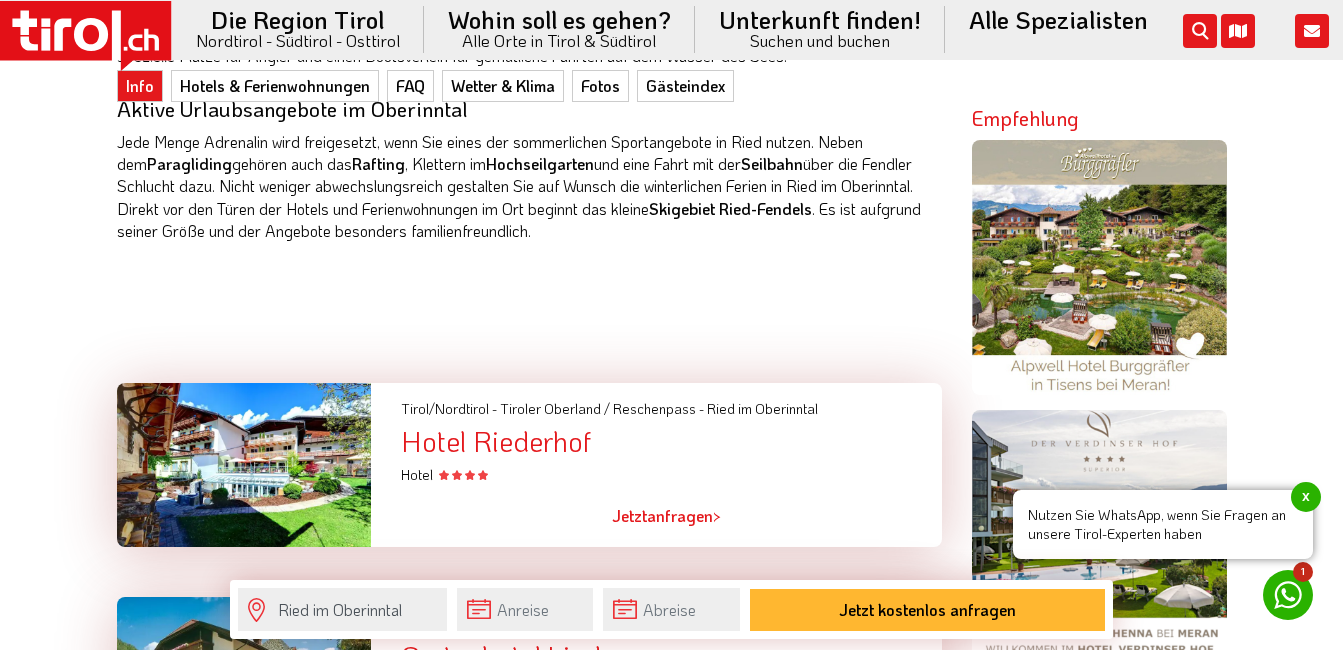 scroll, scrollTop: 1100, scrollLeft: 0, axis: vertical 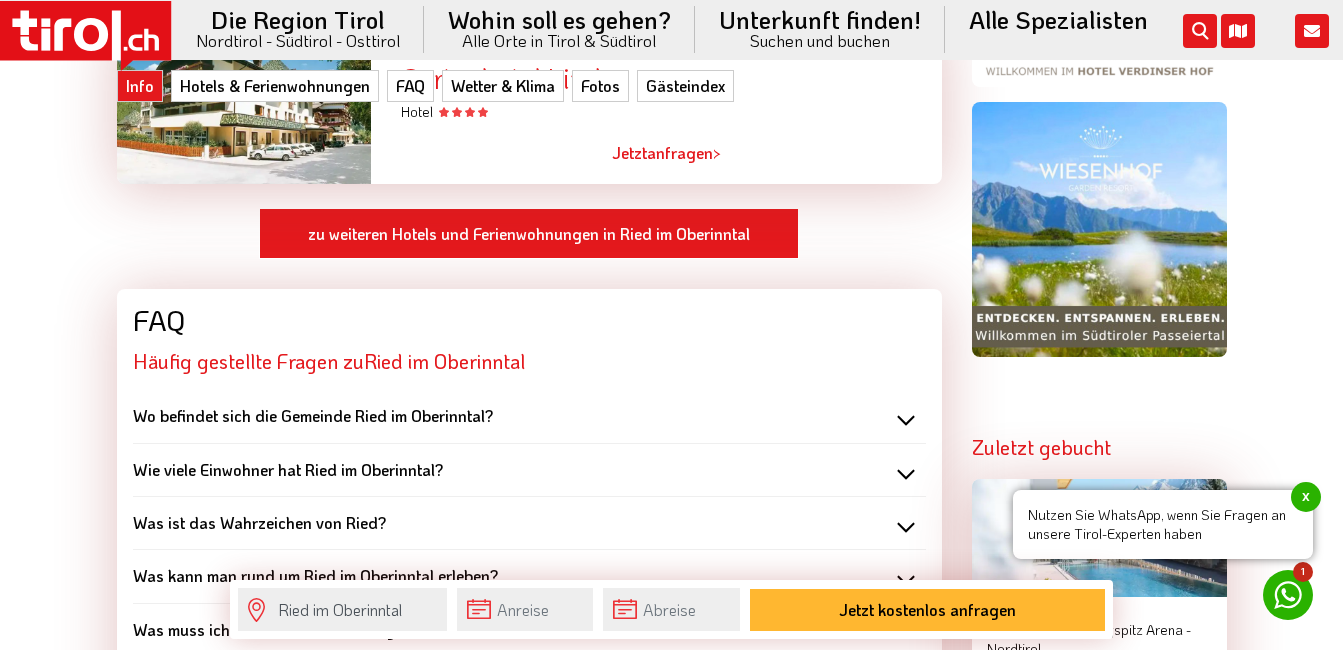 click on "Wo befindet sich die Gemeinde Ried im Oberinntal?" at bounding box center [529, 416] 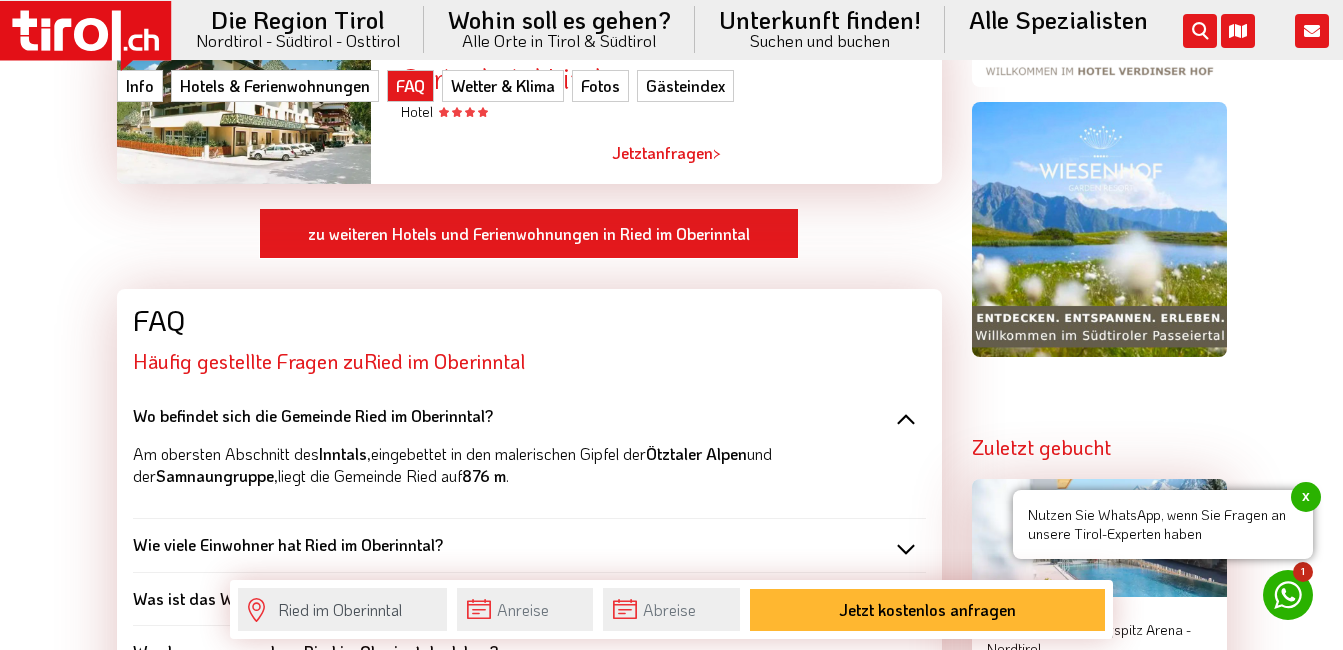 scroll, scrollTop: 1900, scrollLeft: 0, axis: vertical 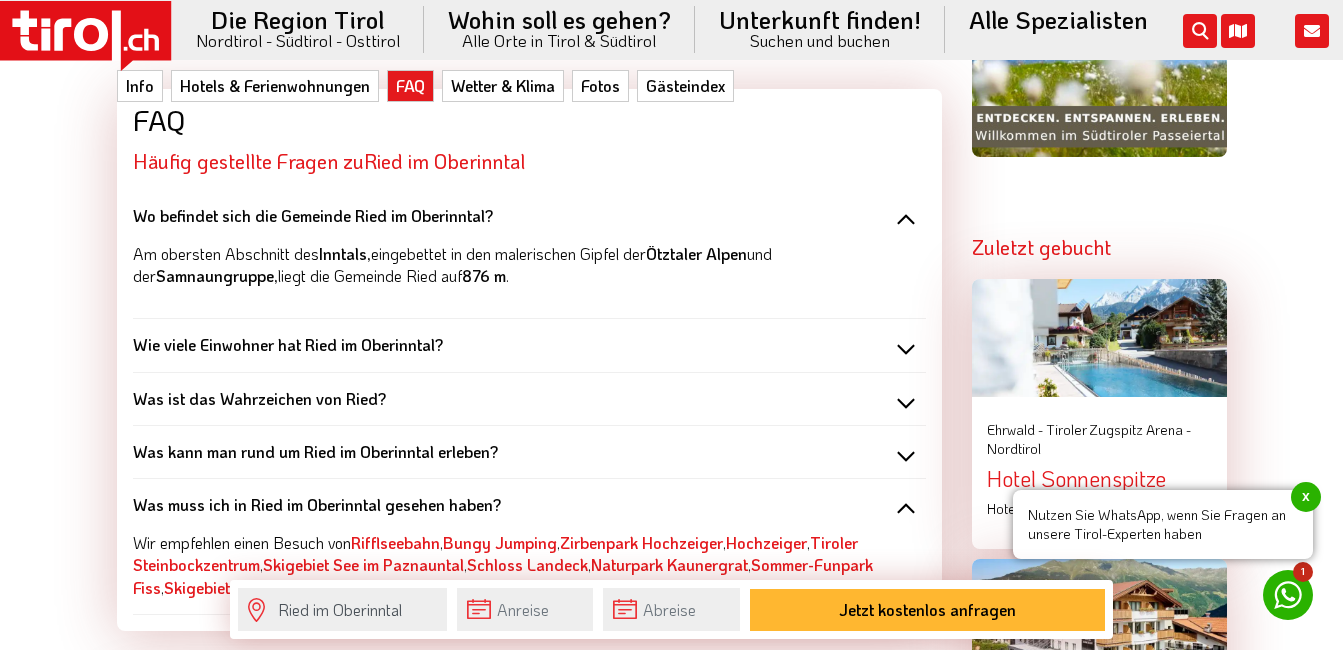 click on "Wie viele Einwohner hat Ried im Oberinntal?" at bounding box center [529, 345] 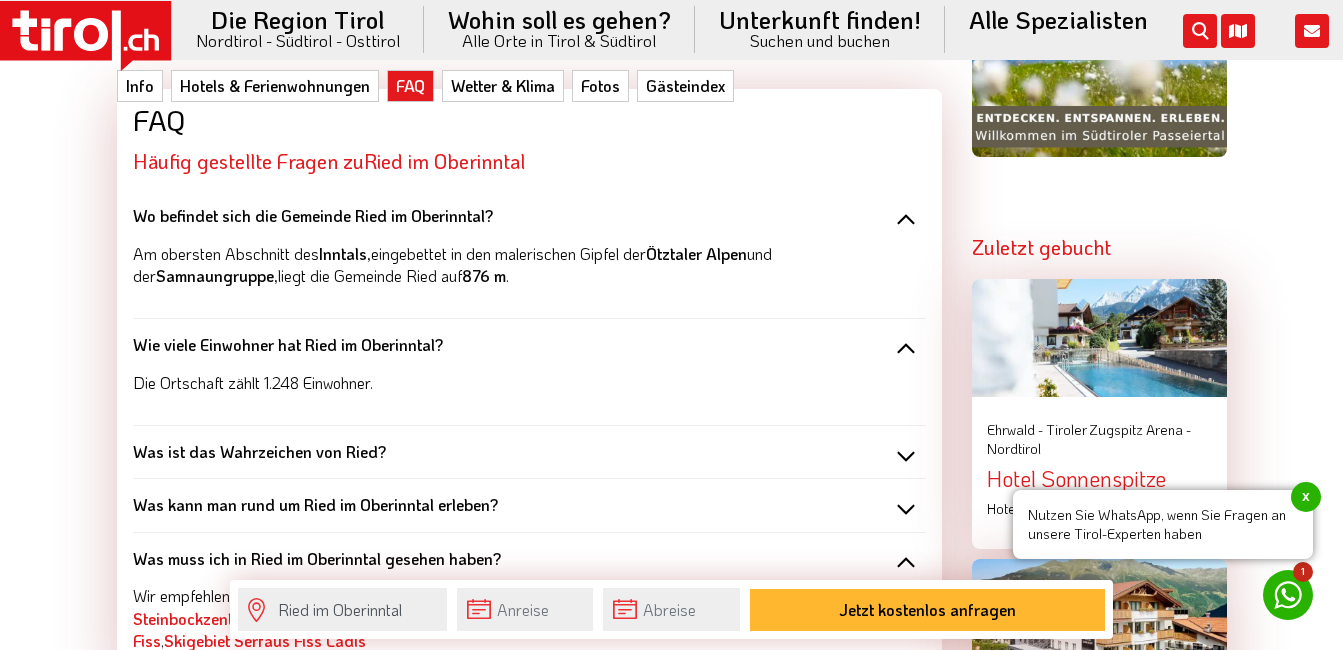 click on "Was ist das Wahrzeichen von Ried?" at bounding box center [529, 452] 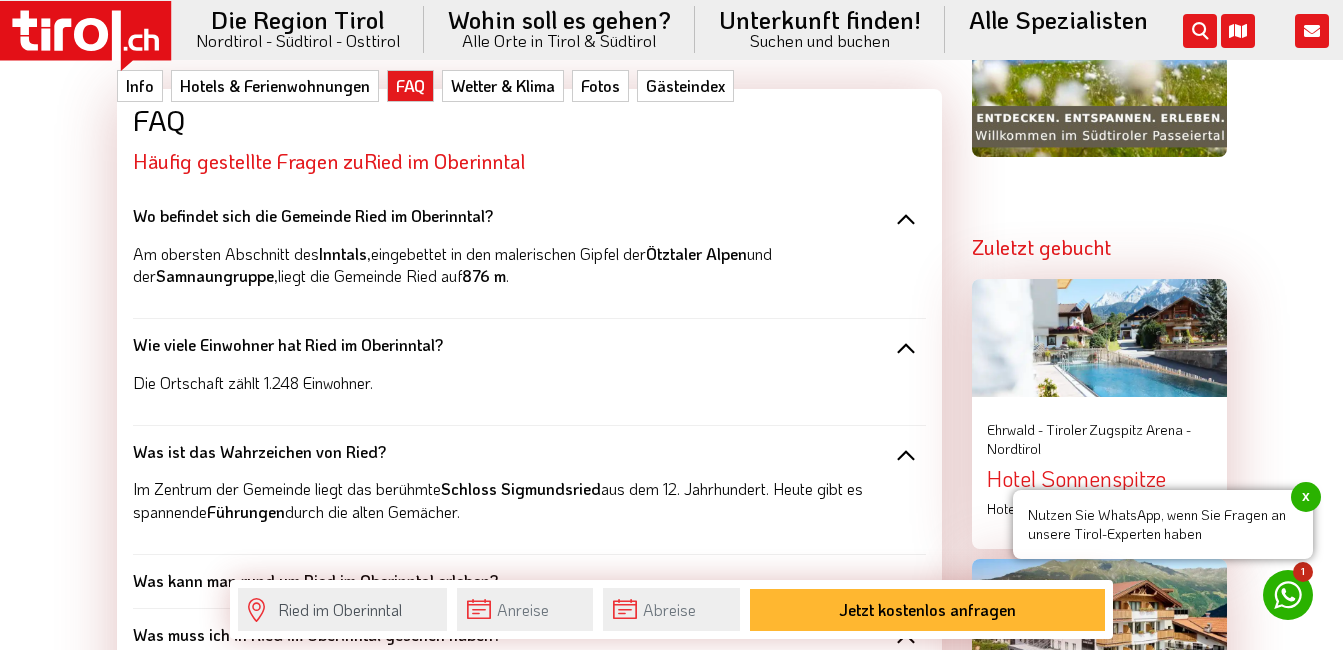 scroll, scrollTop: 2100, scrollLeft: 0, axis: vertical 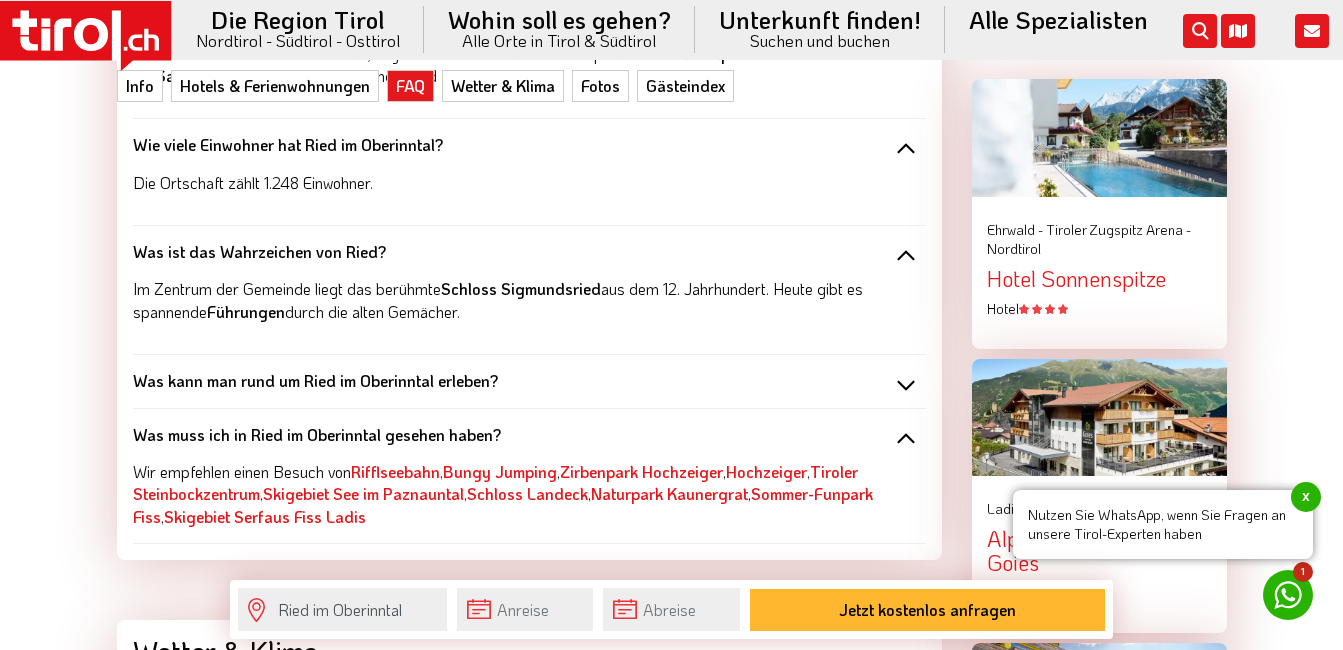 click on "Was kann man rund um Ried im Oberinntal erleben?" at bounding box center [529, 381] 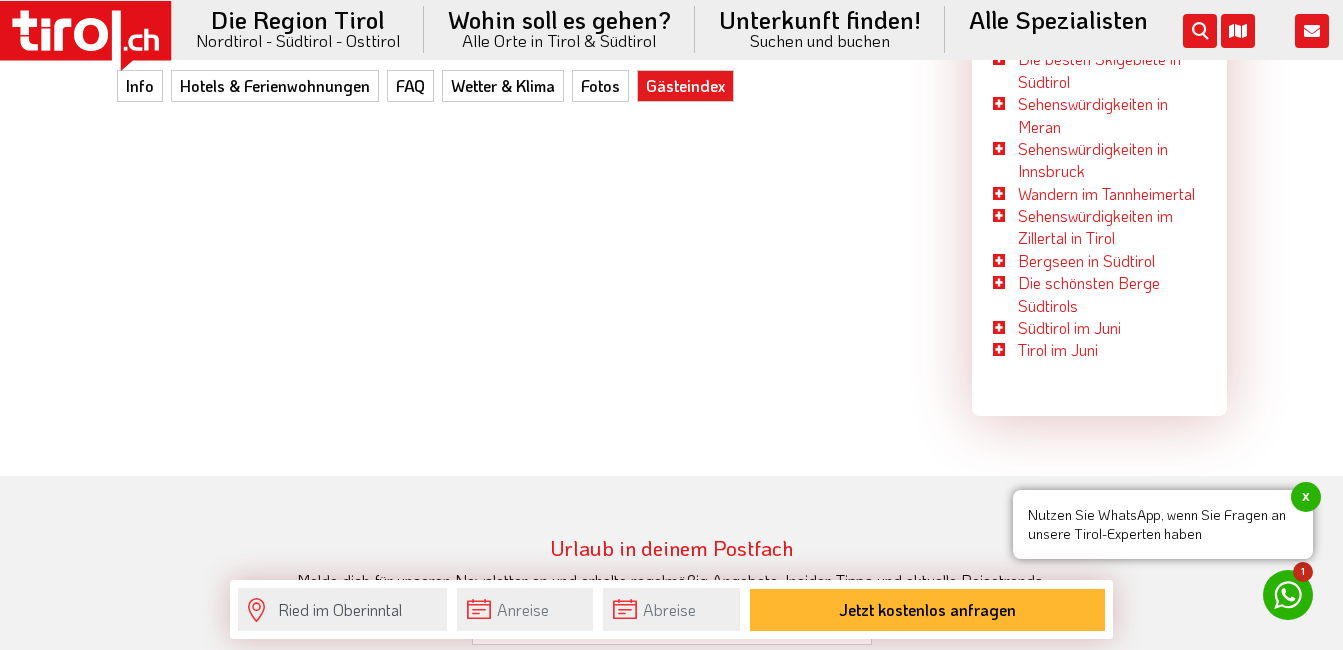 scroll, scrollTop: 5200, scrollLeft: 0, axis: vertical 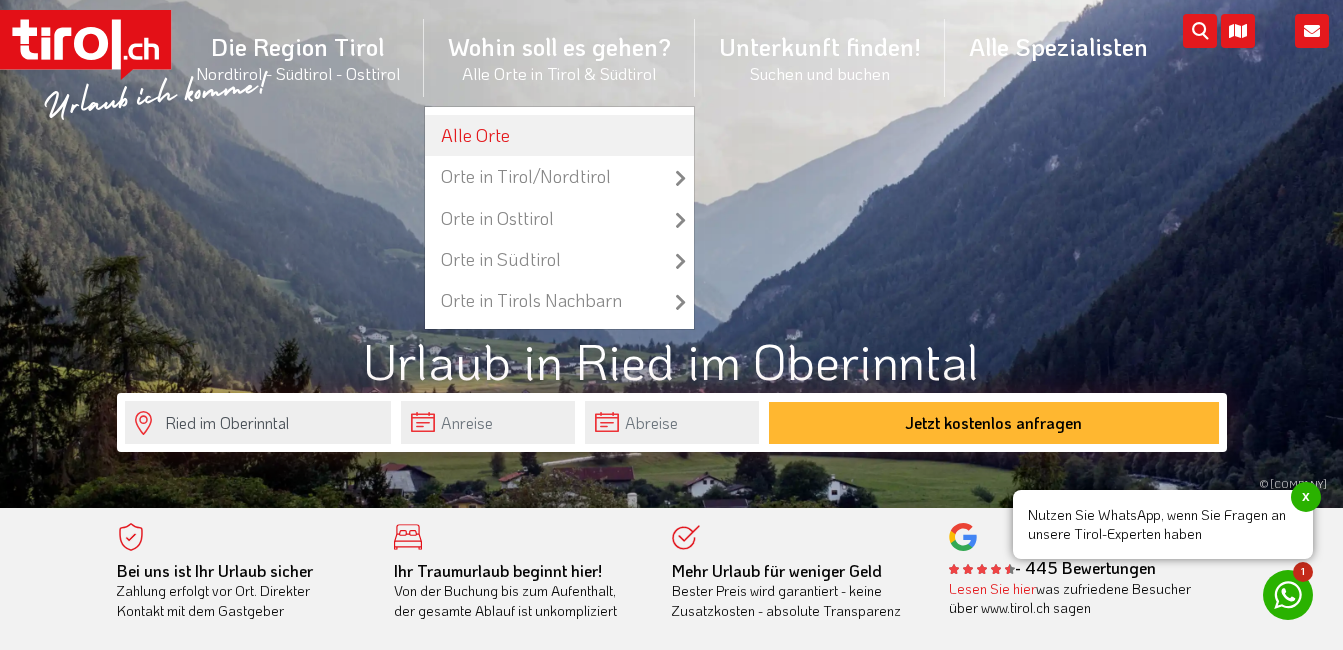click on "Alle Orte" at bounding box center [559, 135] 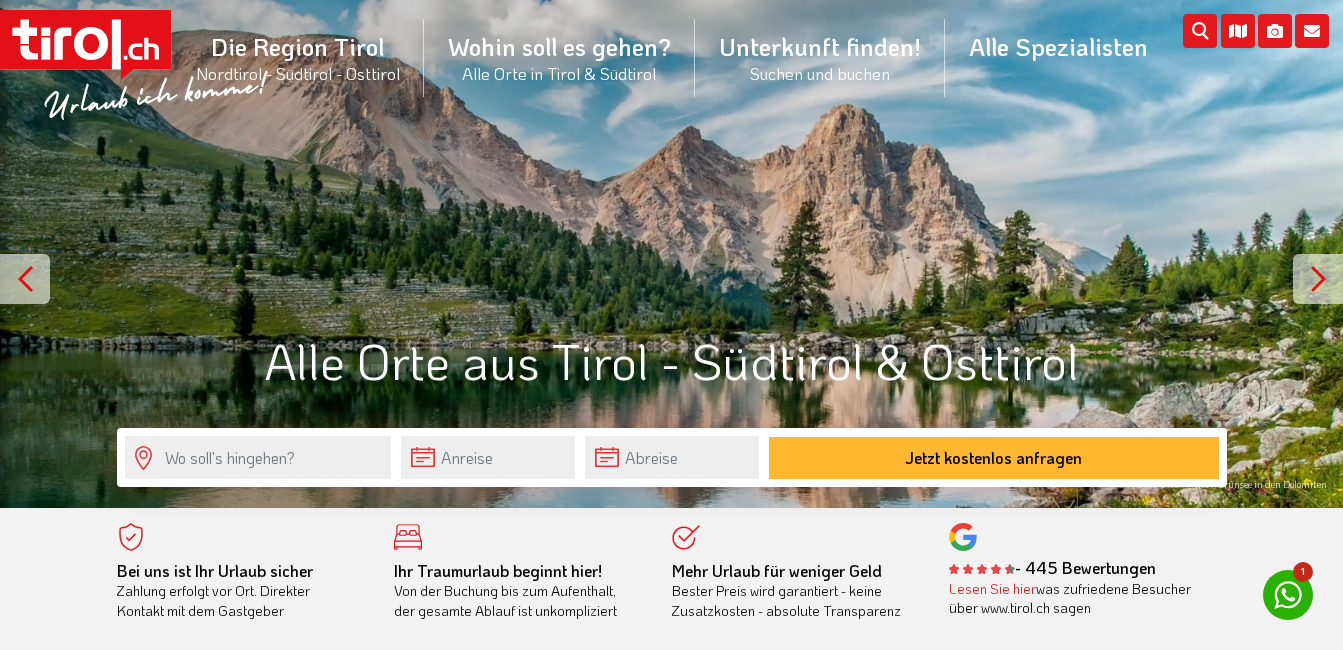 scroll, scrollTop: 0, scrollLeft: 0, axis: both 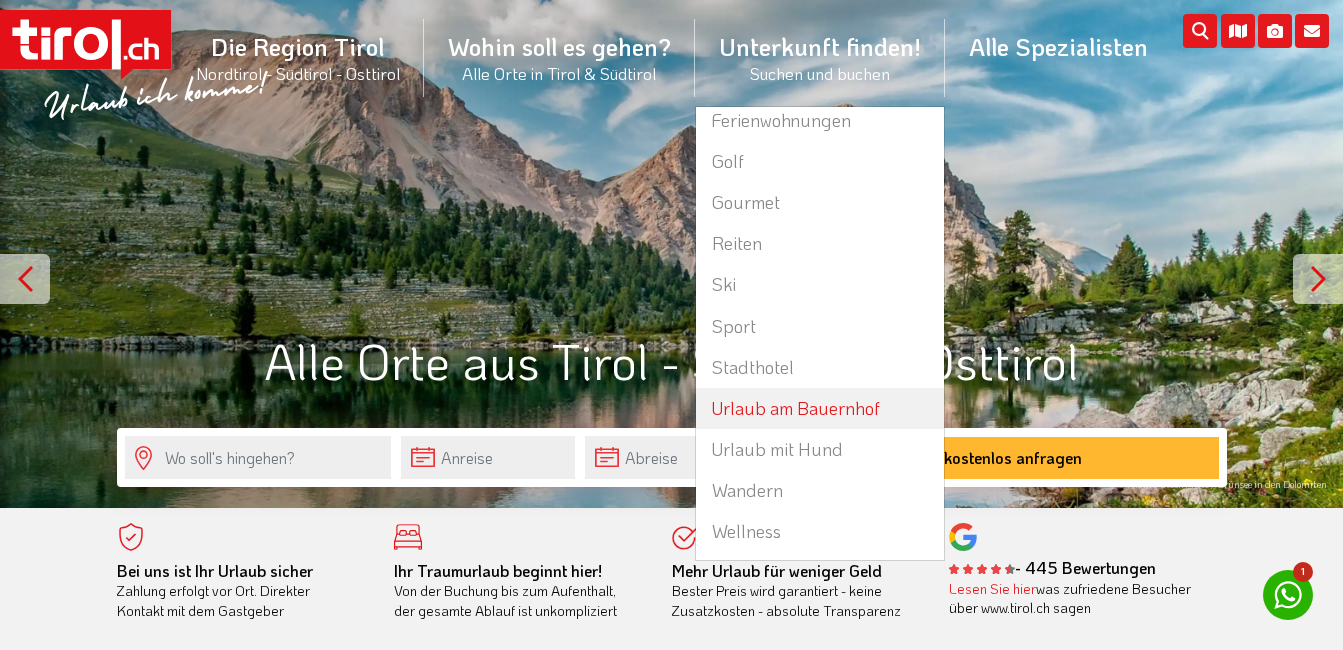 click on "Urlaub am Bauernhof" at bounding box center (820, 408) 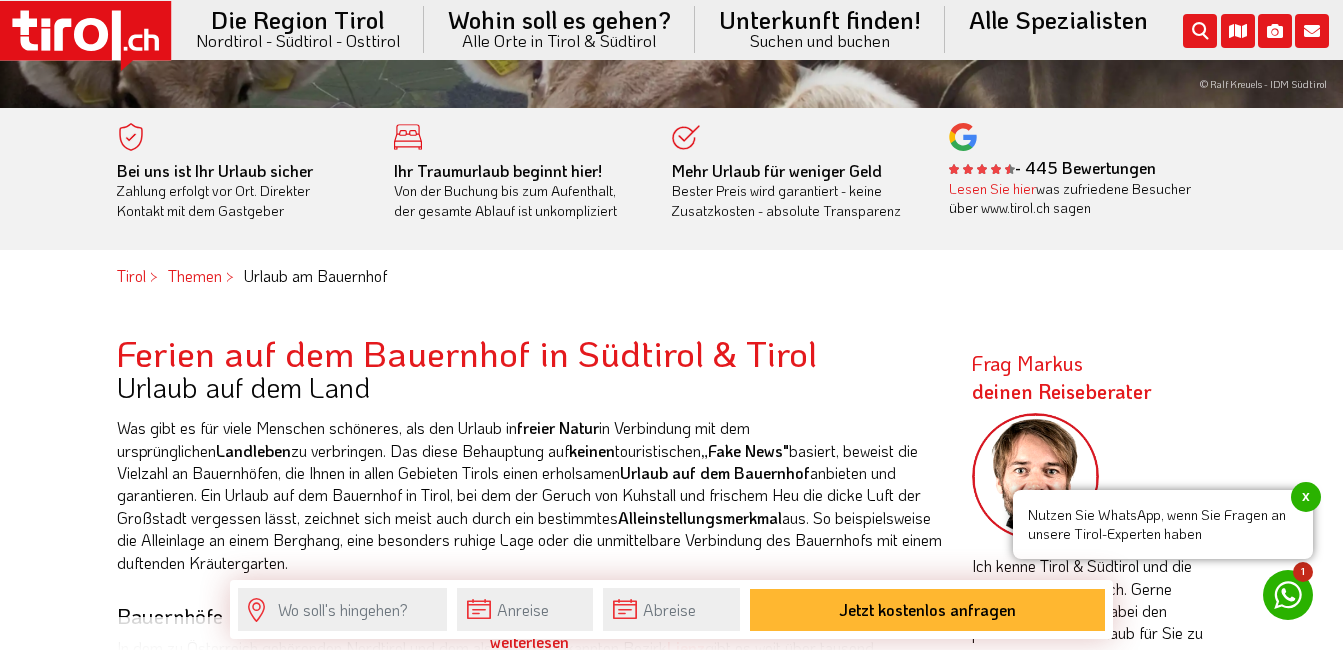 scroll, scrollTop: 700, scrollLeft: 0, axis: vertical 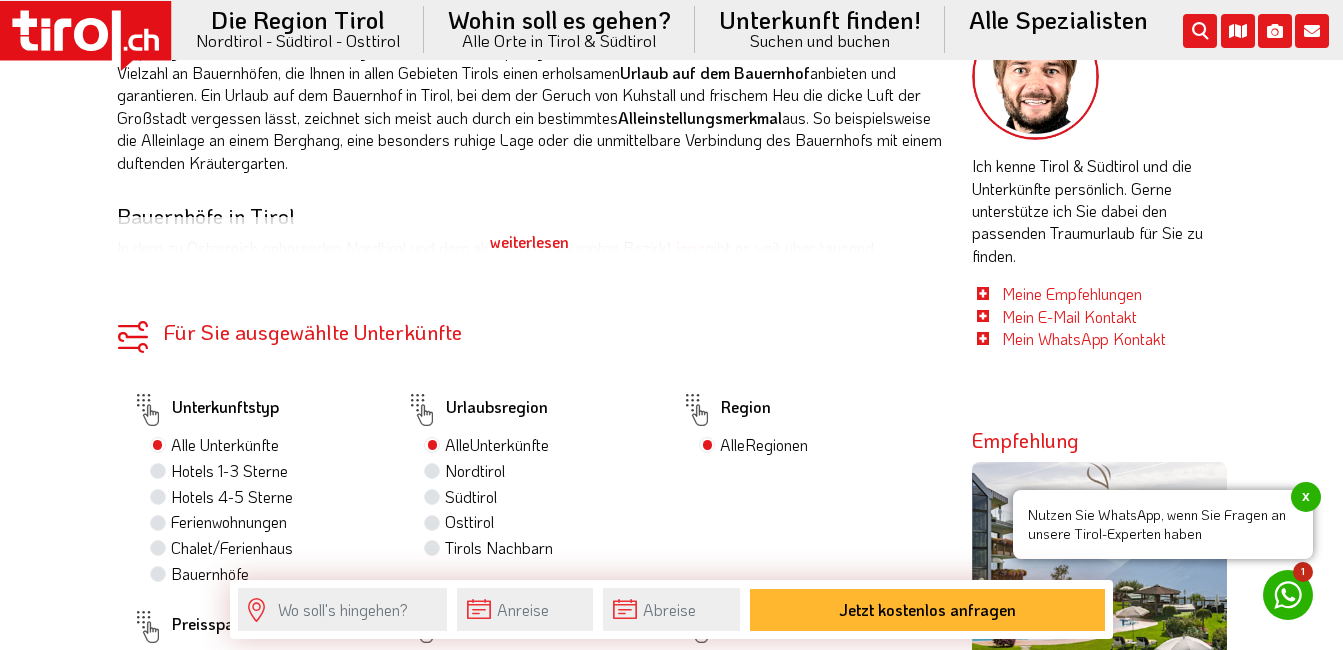 click on "weiterlesen" at bounding box center (529, 242) 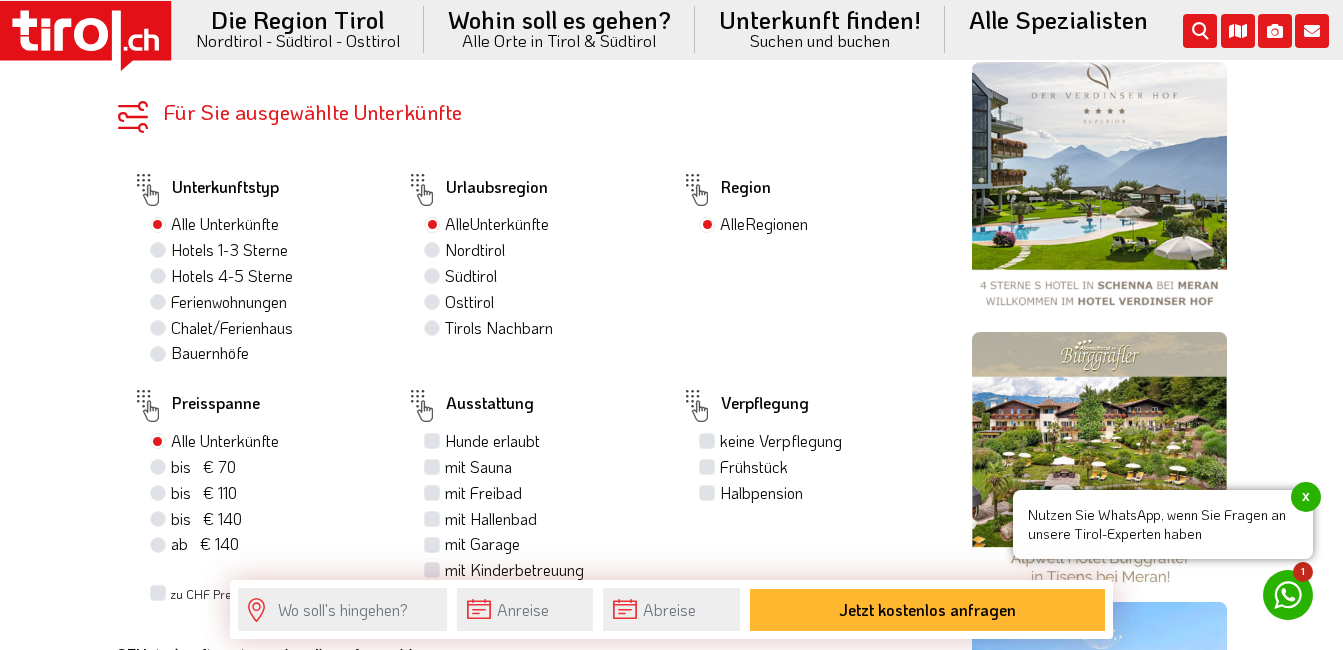 scroll, scrollTop: 1300, scrollLeft: 0, axis: vertical 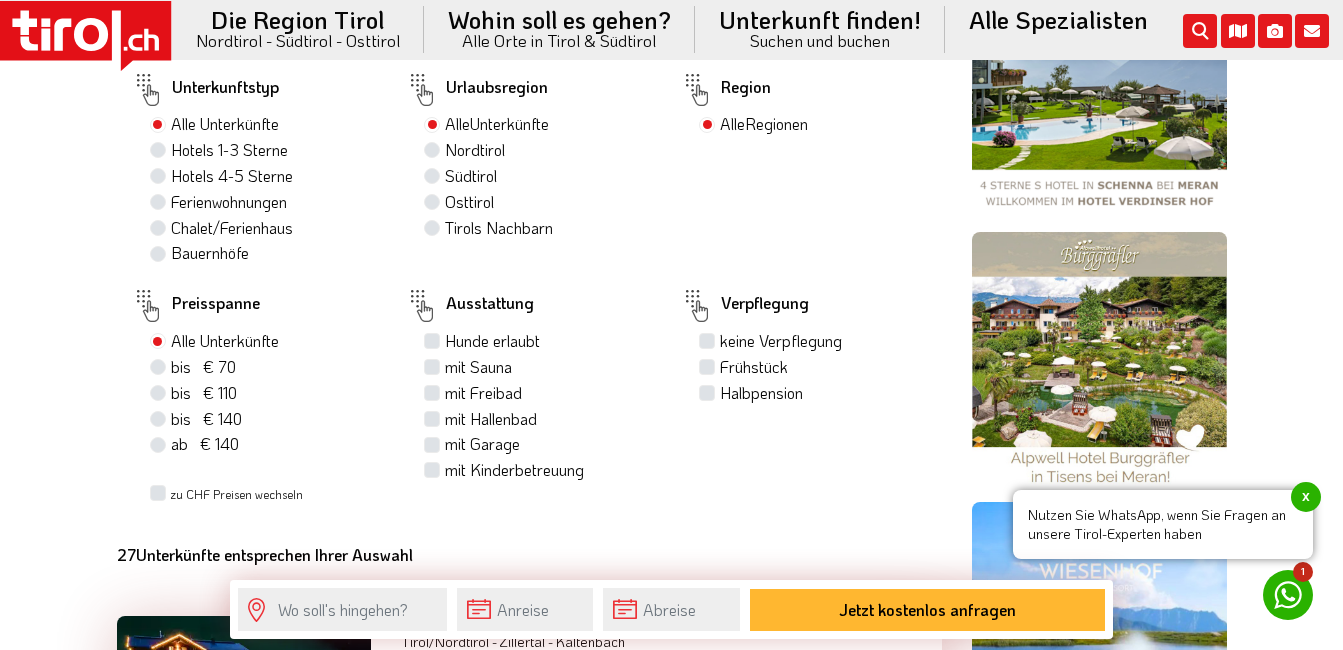 click on "bis   € 140   bis  CHF 131" at bounding box center [206, 419] 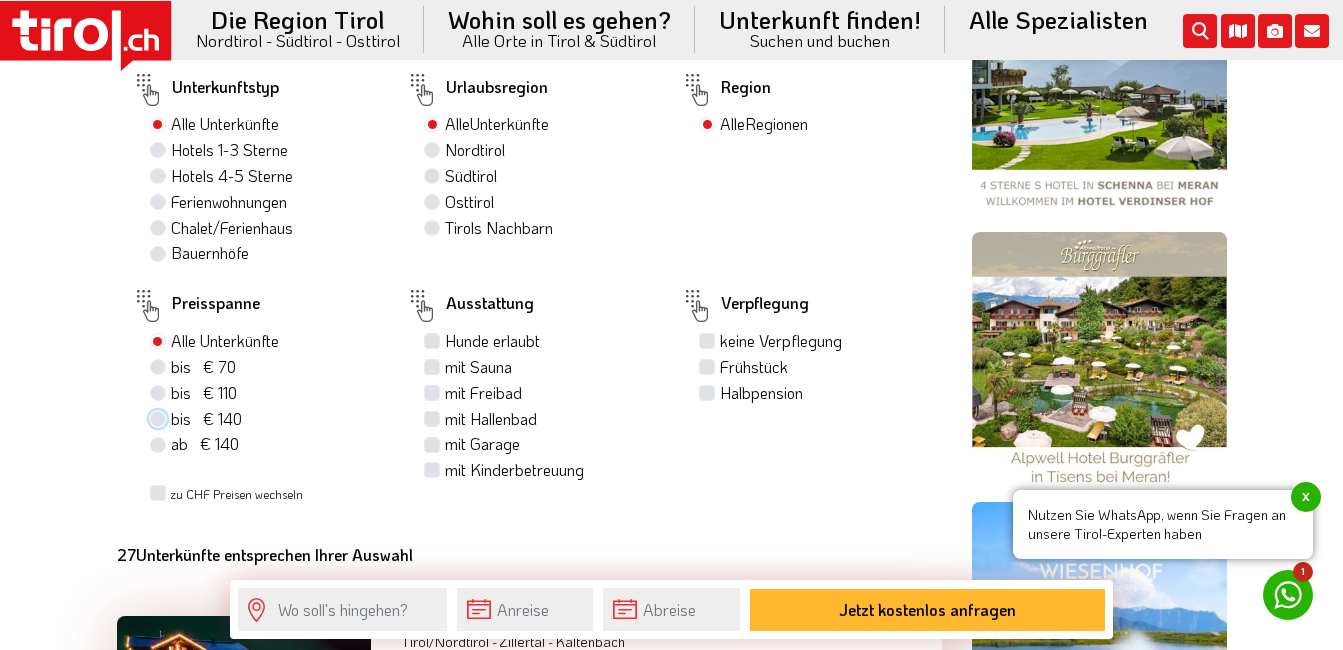 click on "bis   € 140   bis  CHF 131" at bounding box center (160, 418) 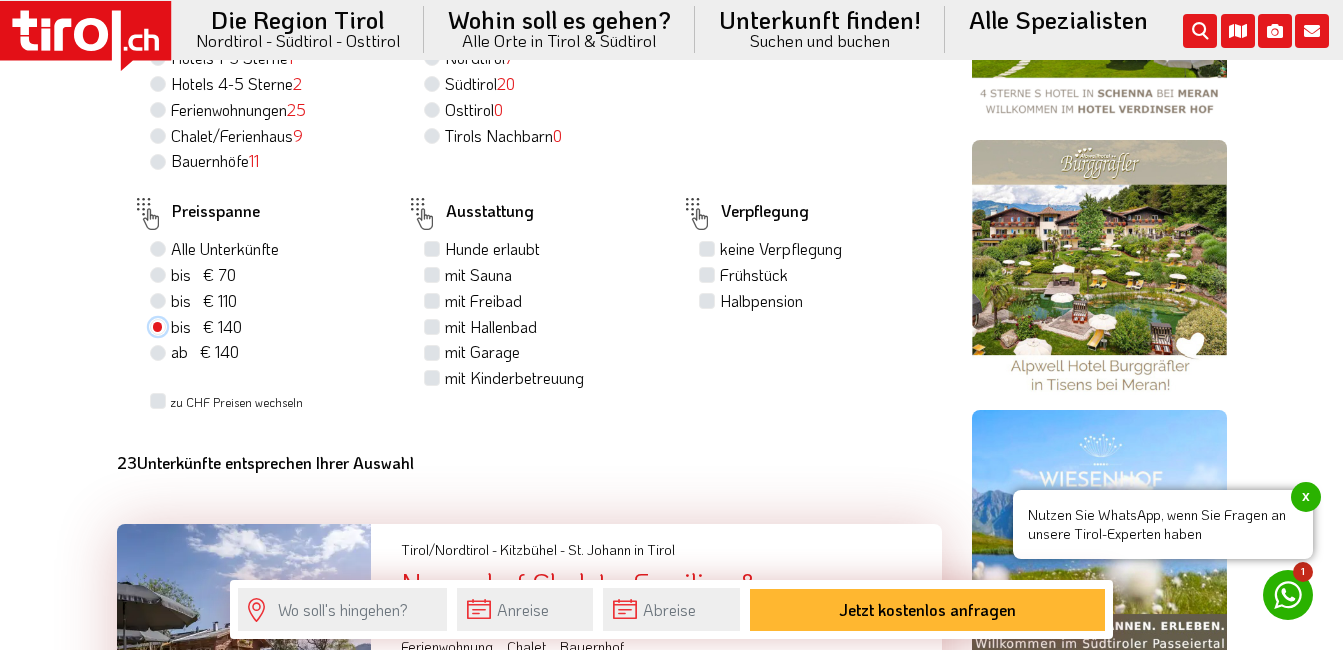 scroll, scrollTop: 1400, scrollLeft: 0, axis: vertical 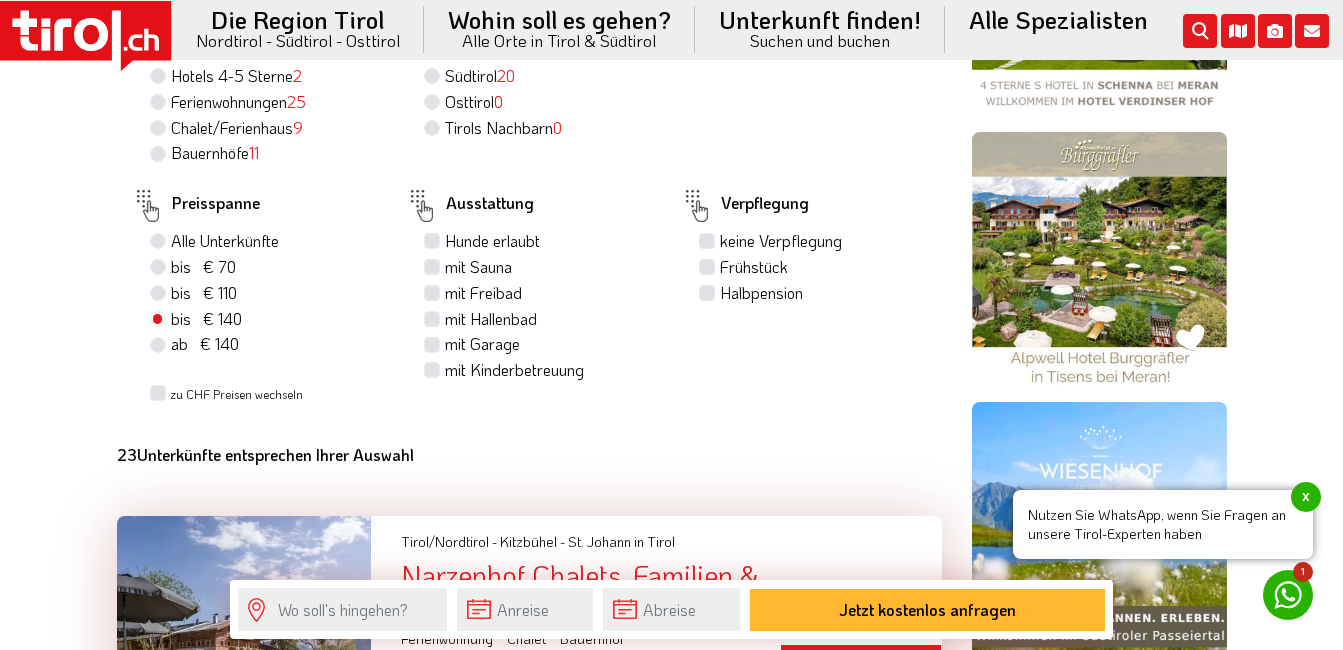 click on "Frühstück" at bounding box center (754, 267) 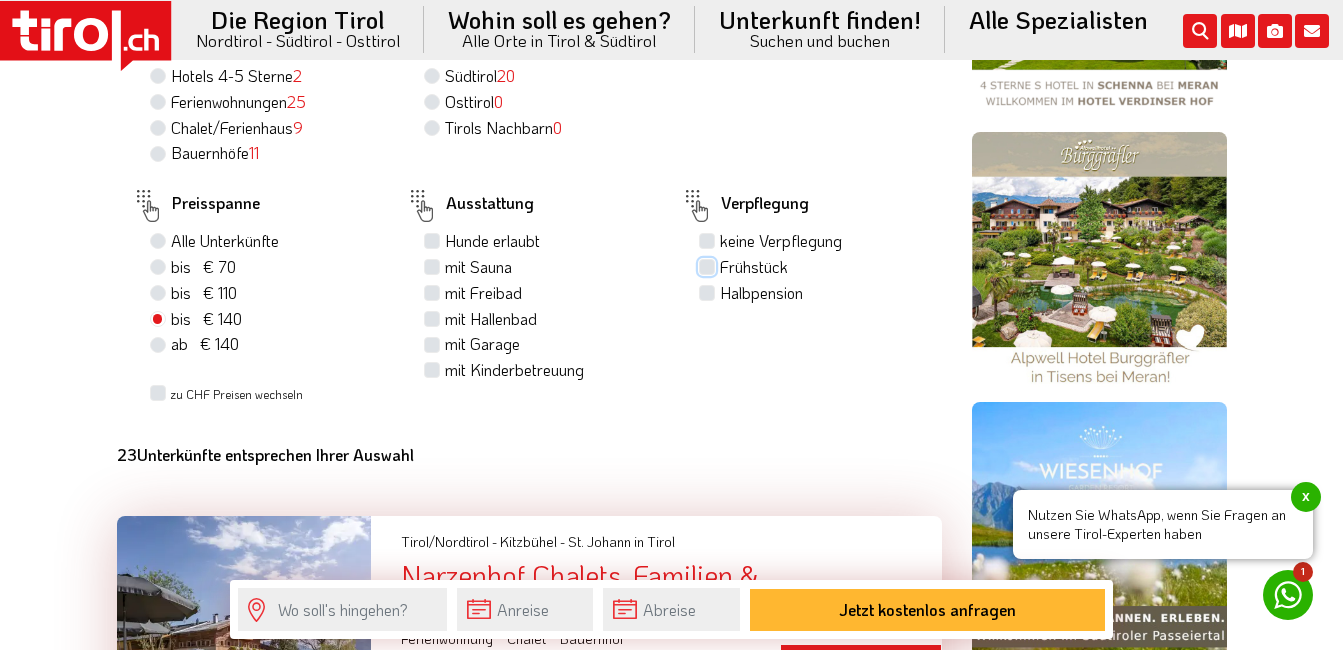 click on "Frühstück" at bounding box center (709, 266) 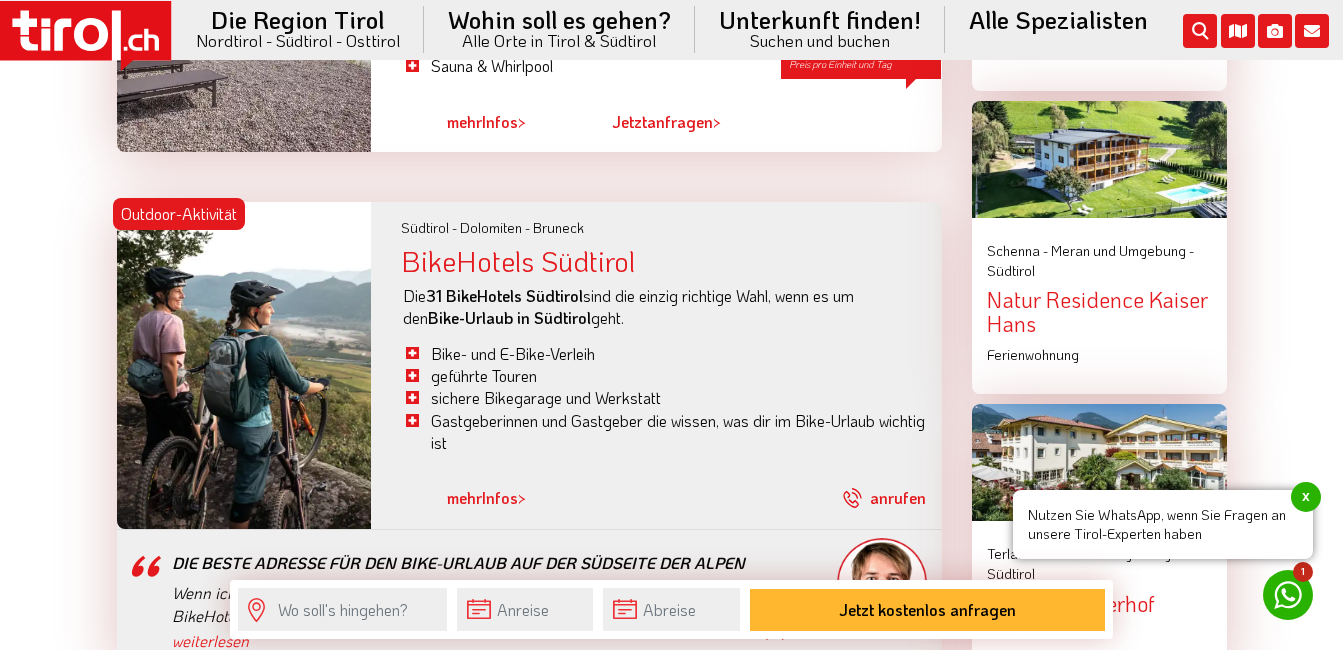 scroll, scrollTop: 2200, scrollLeft: 0, axis: vertical 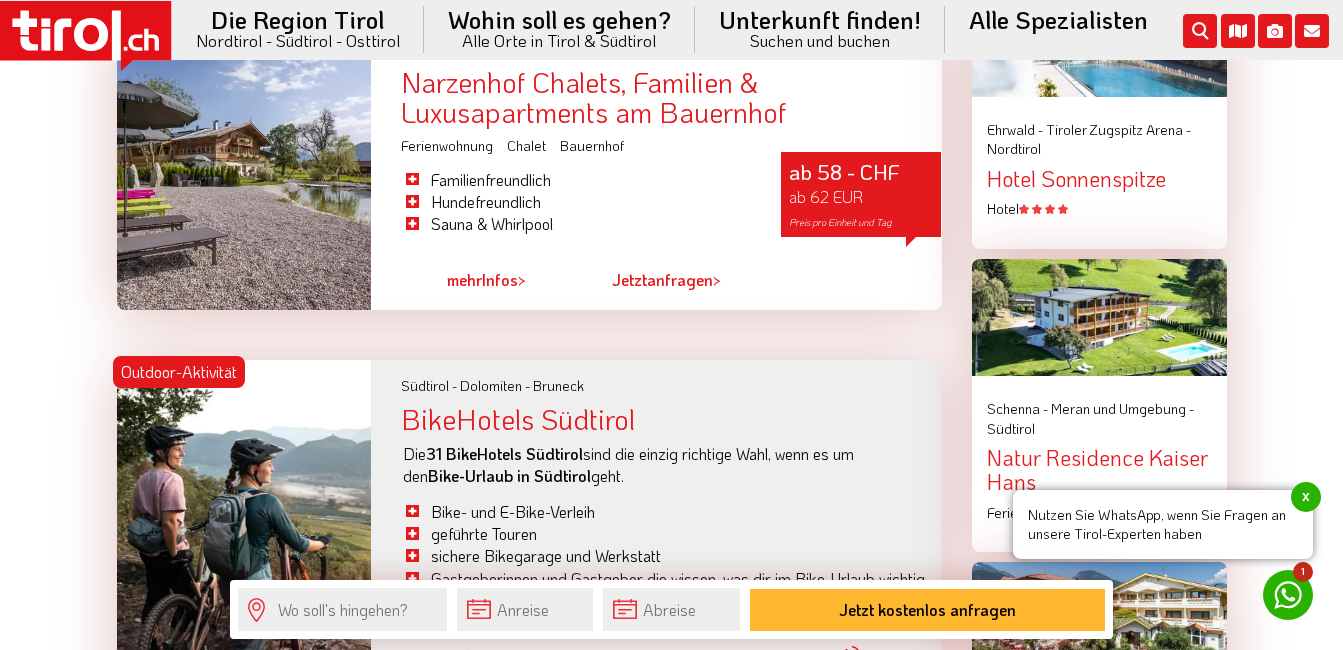 click on "Narzenhof Chalets, Familien & Luxusapartments am Bauernhof" at bounding box center [671, 98] 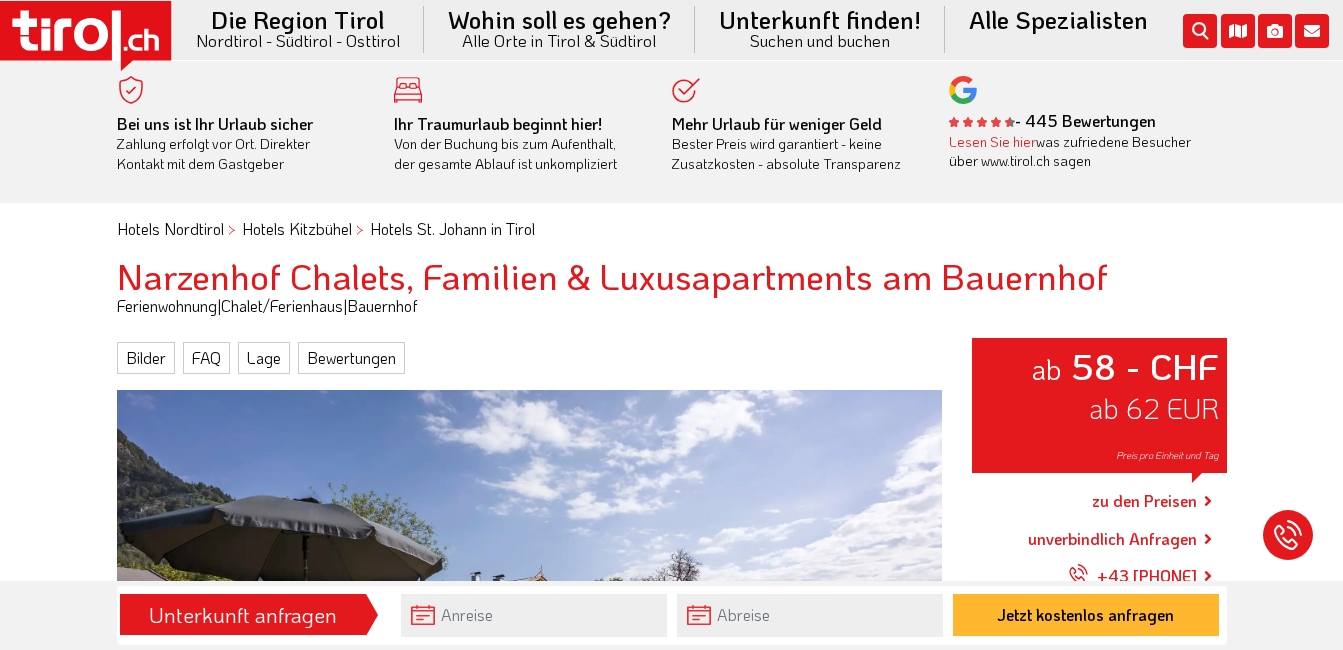 scroll, scrollTop: 0, scrollLeft: 0, axis: both 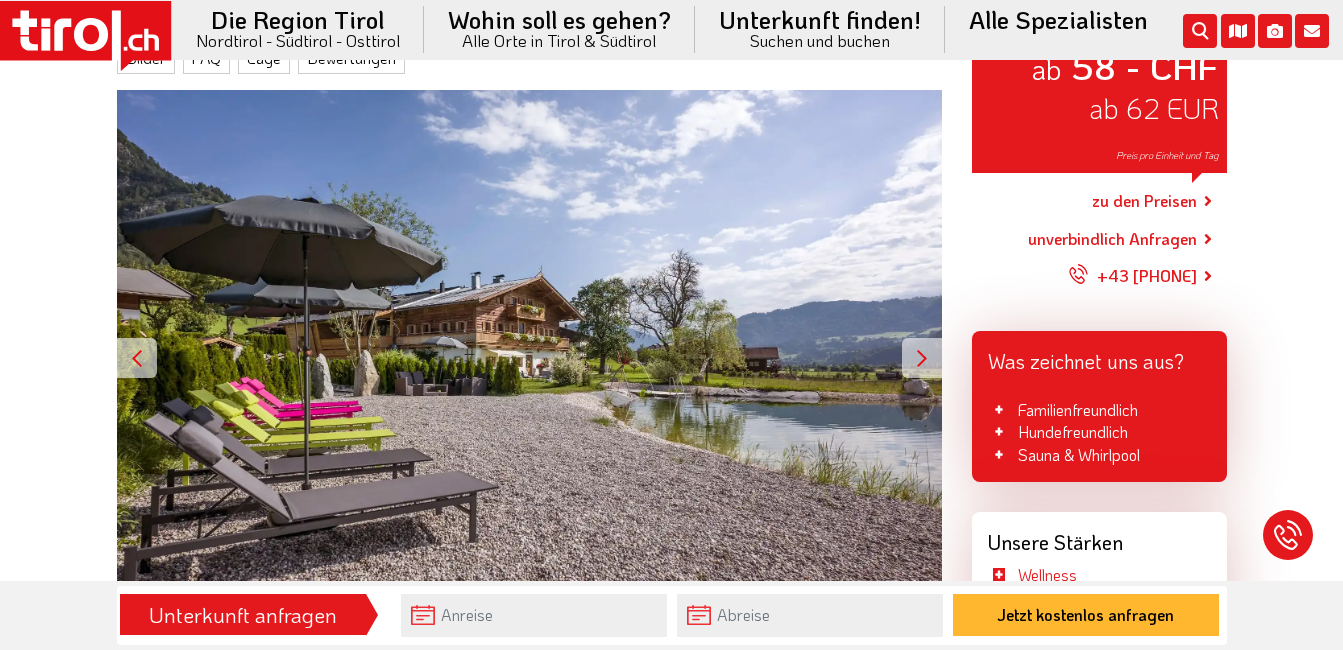 click at bounding box center (922, 358) 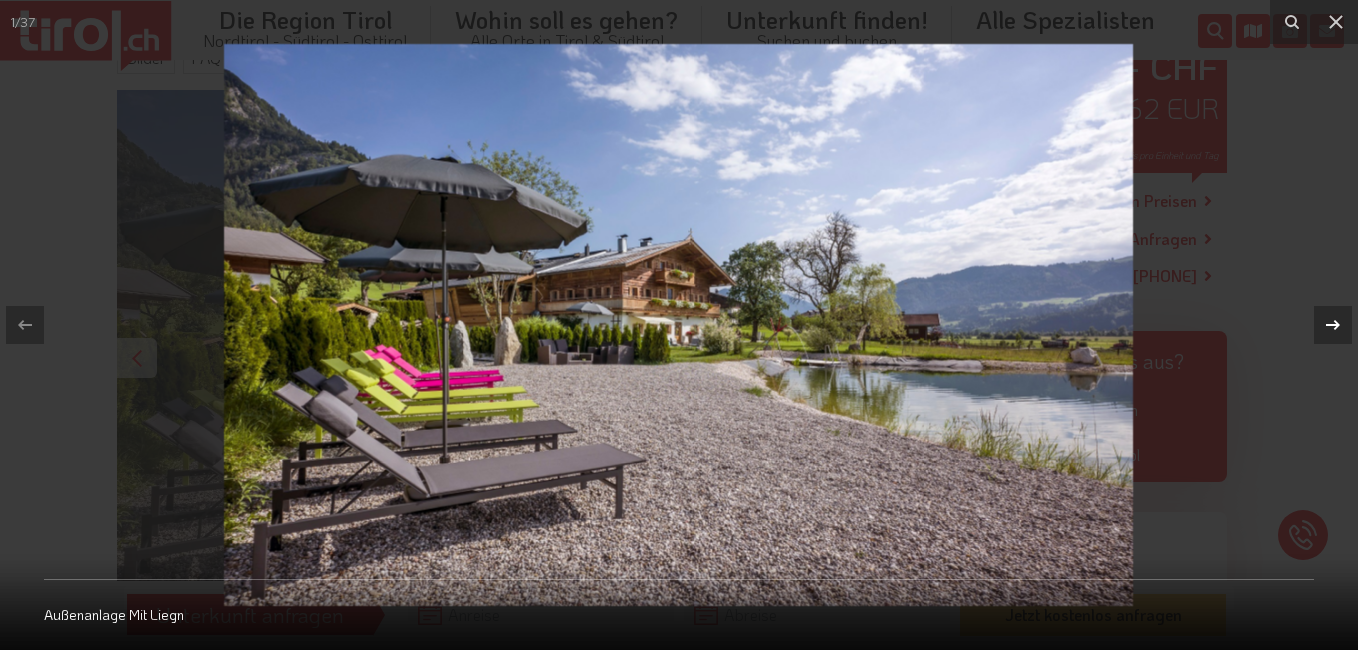 click 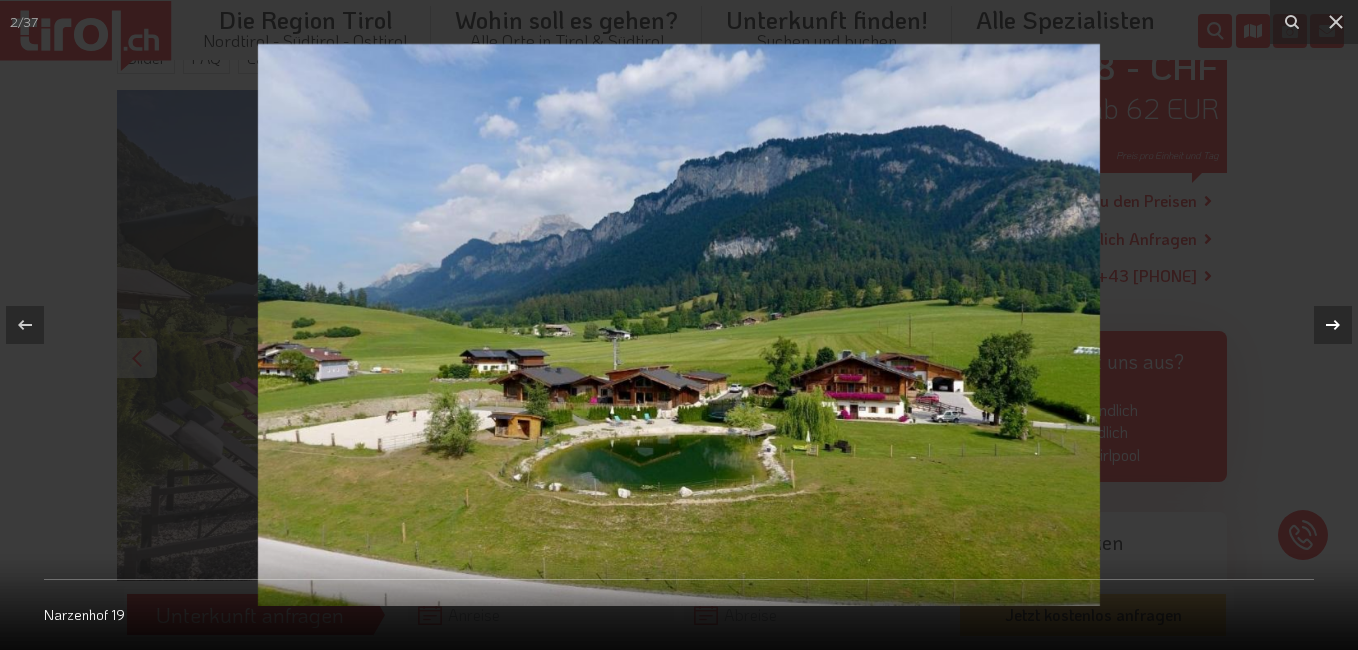click on "2  /  37 Narzenhof 19" at bounding box center (679, 325) 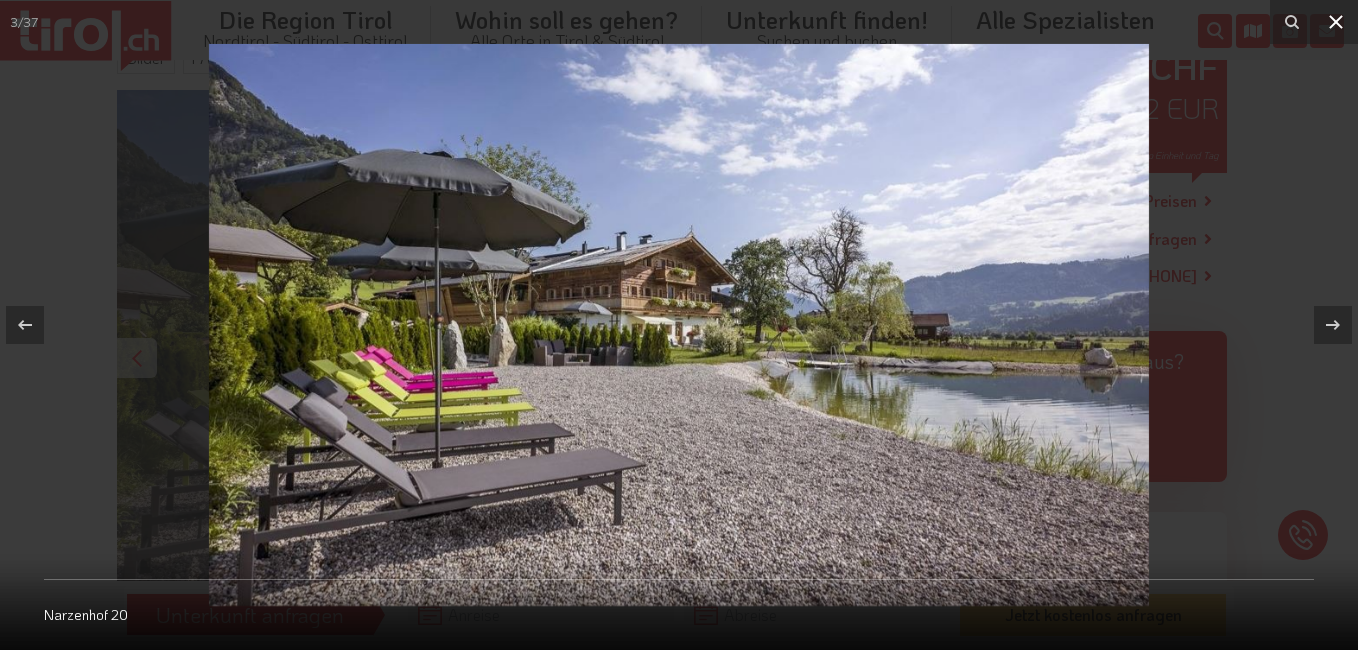 click at bounding box center [1336, 22] 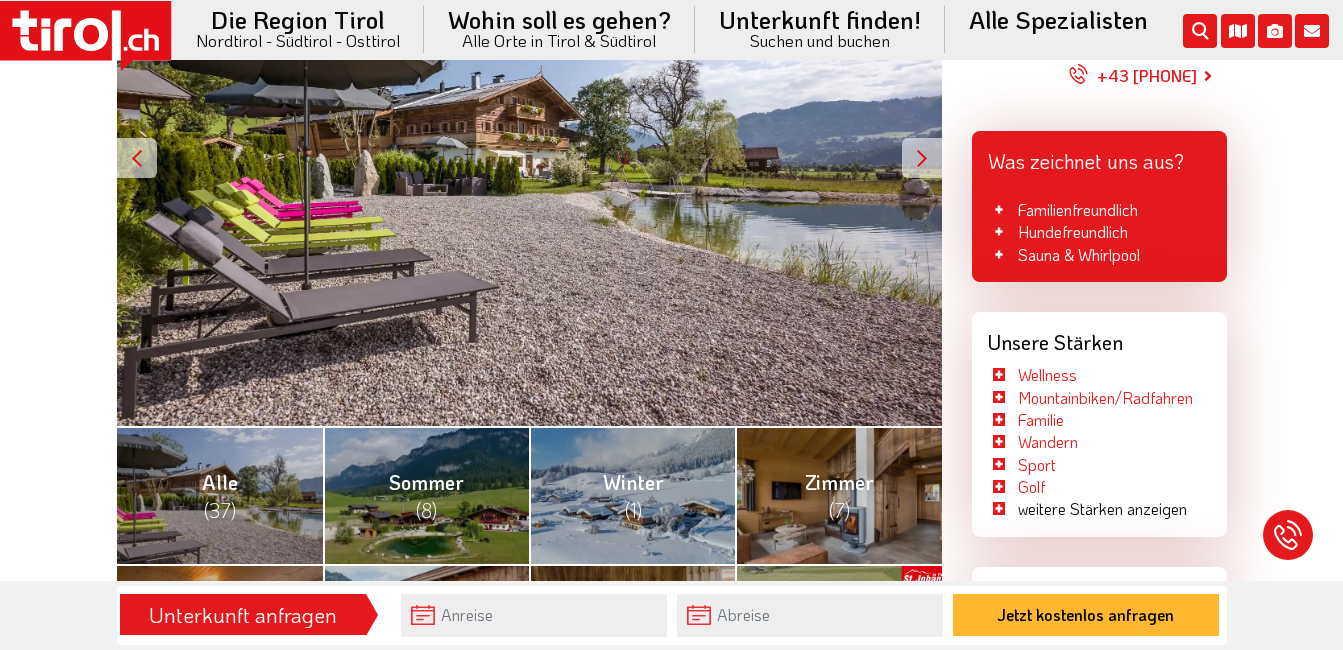 scroll, scrollTop: 700, scrollLeft: 0, axis: vertical 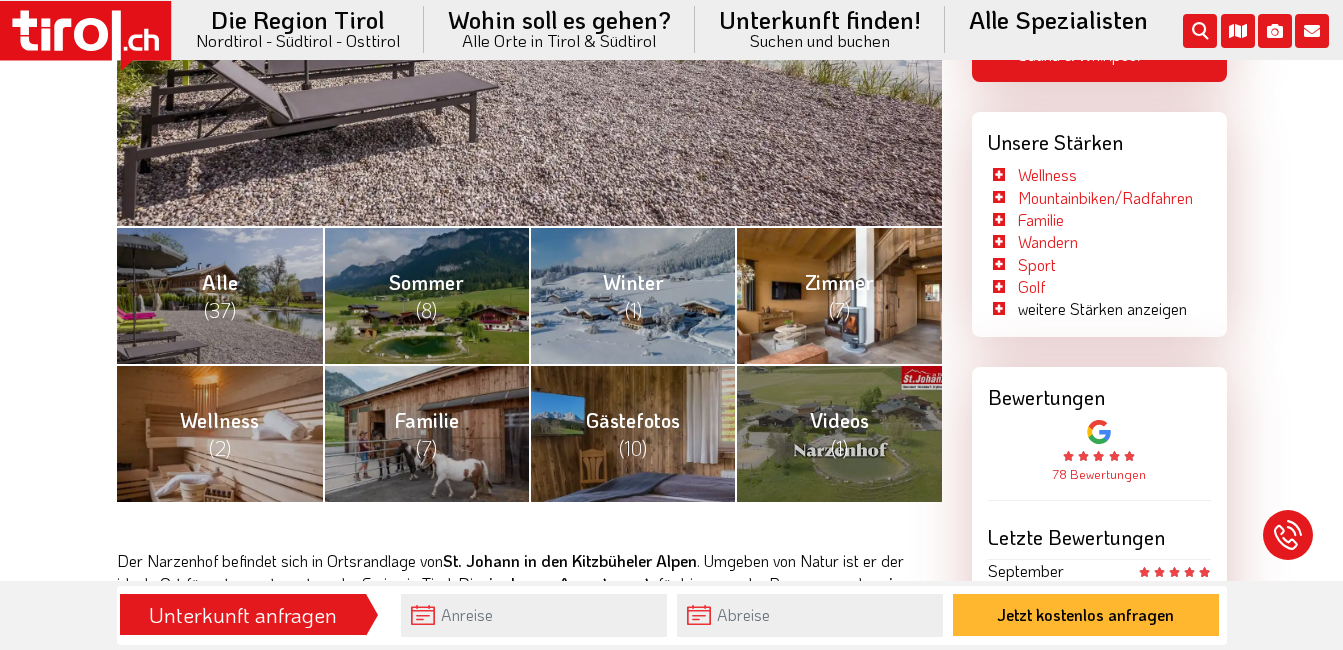 click on "(7)" at bounding box center [839, 310] 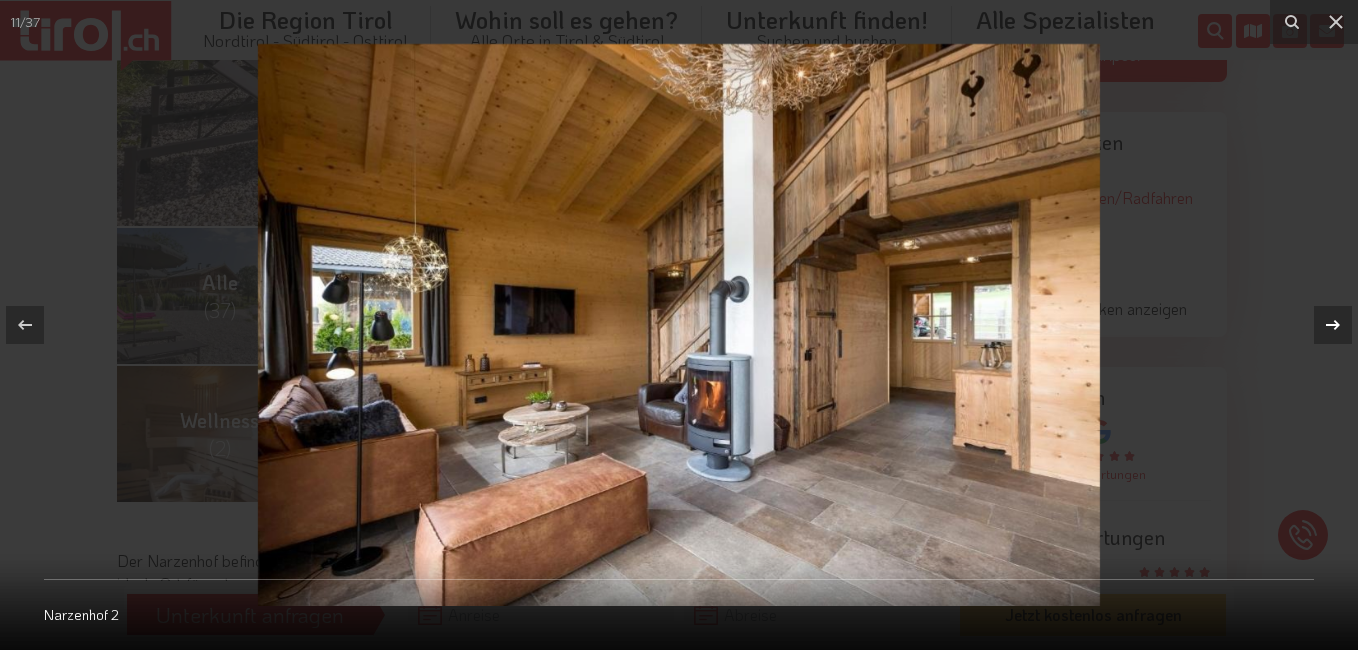 click at bounding box center [1333, 325] 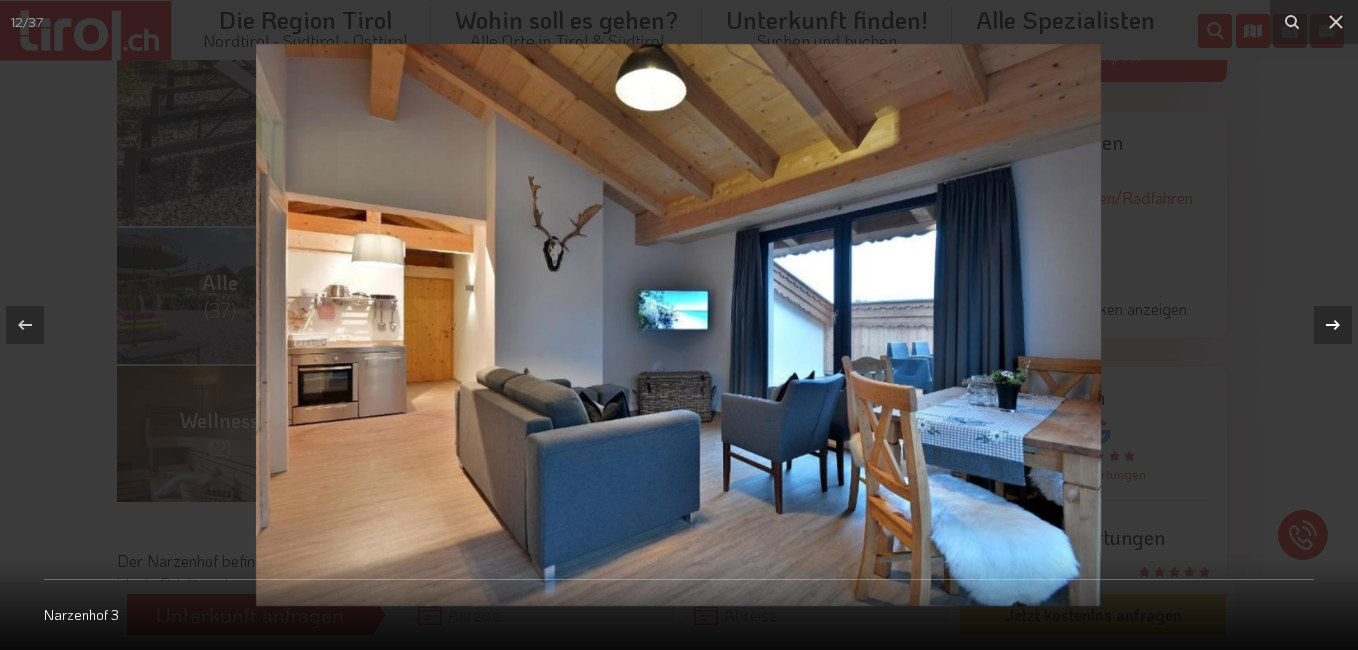 click at bounding box center (1333, 325) 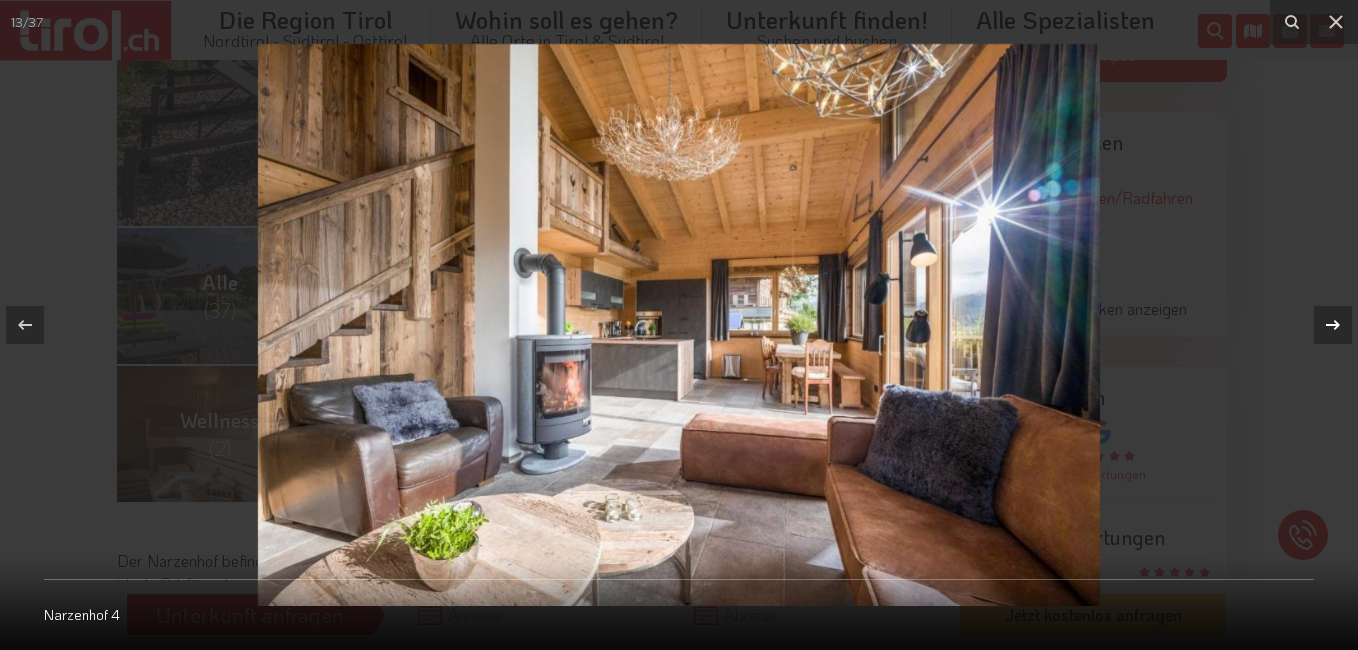 click on "13  /  37 Narzenhof 4" at bounding box center [679, 325] 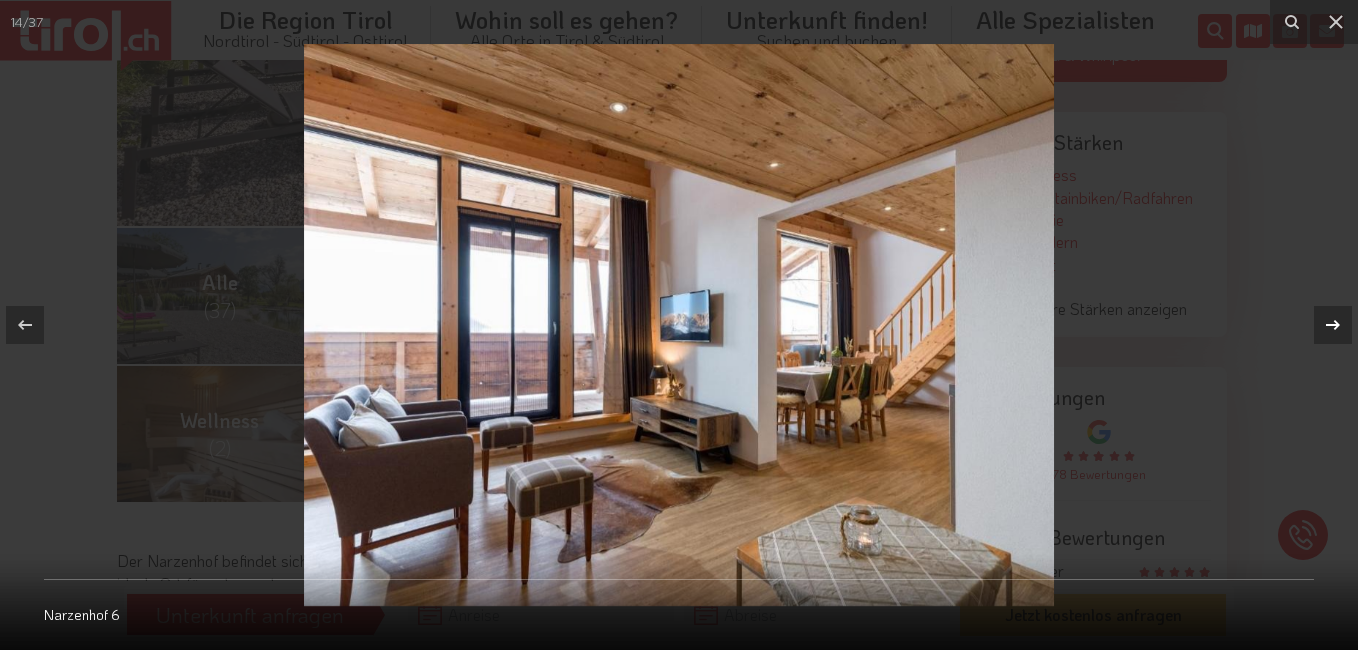 click 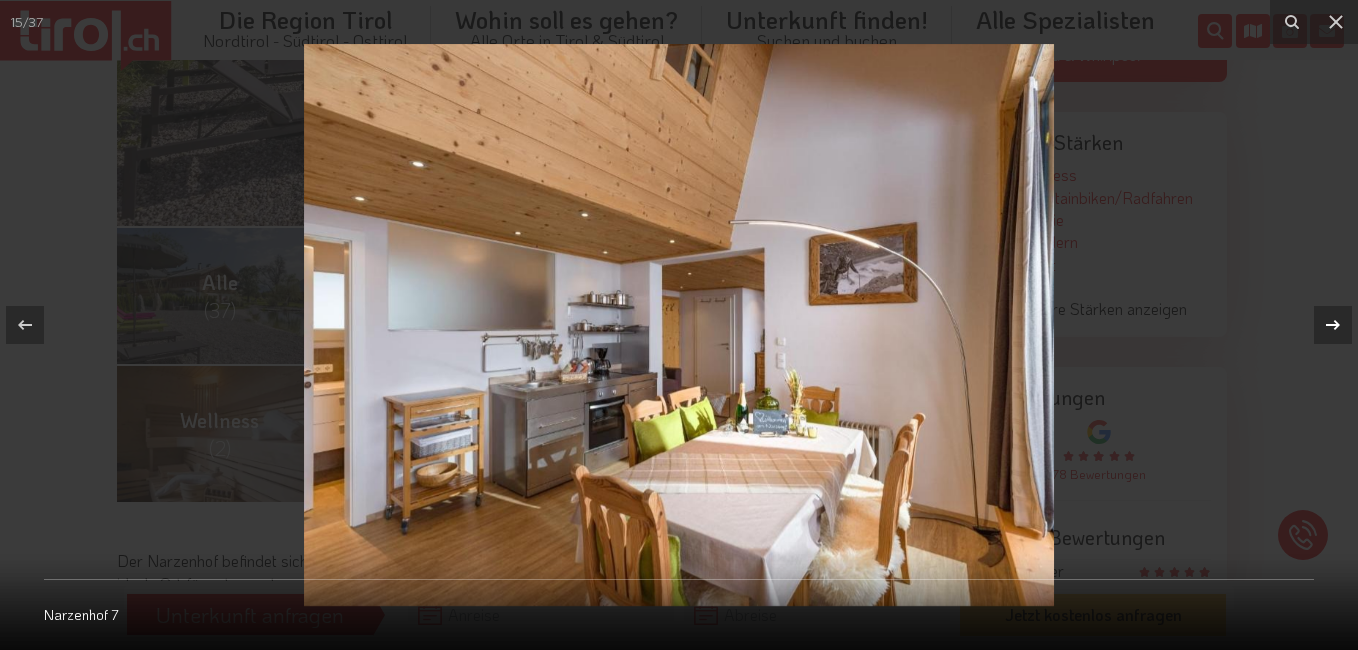 click 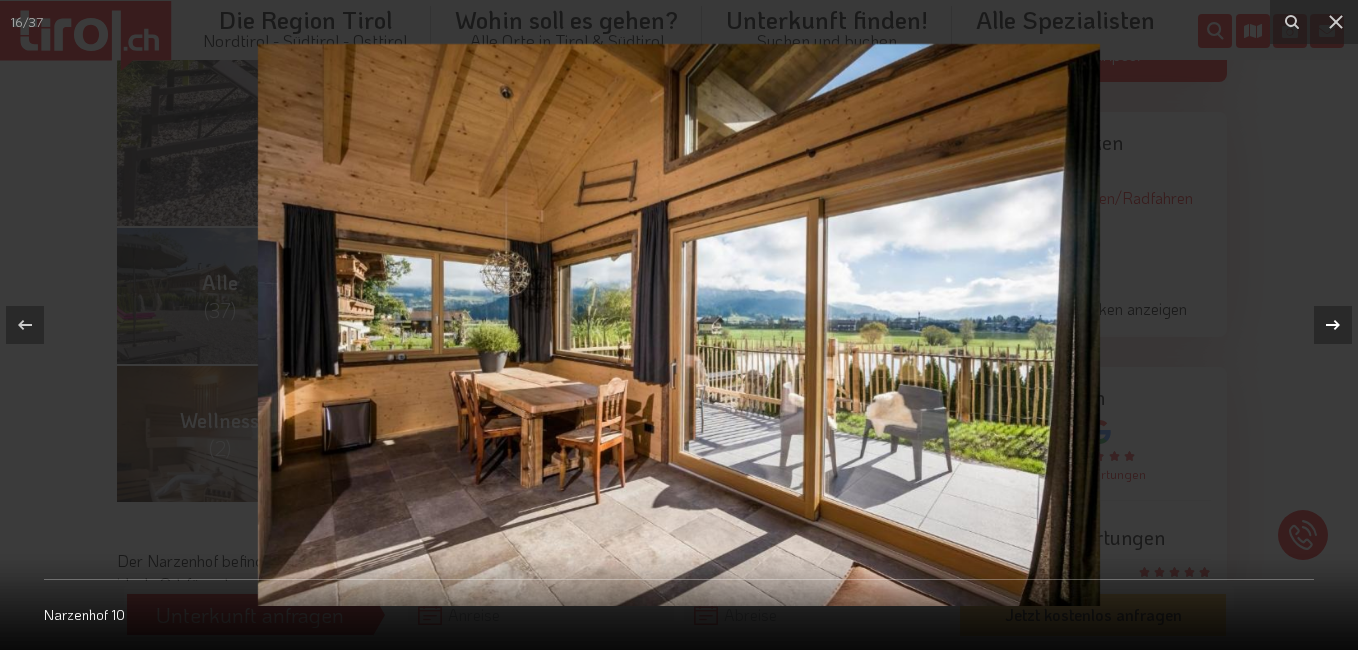 click 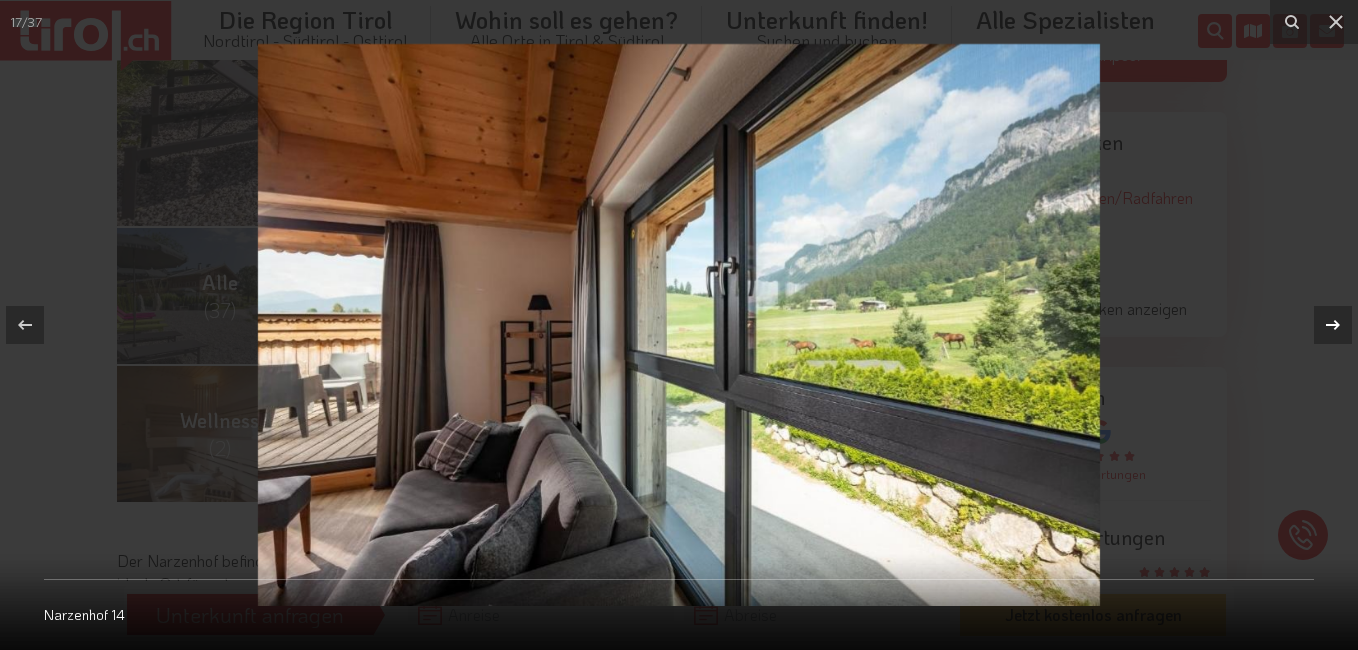 click 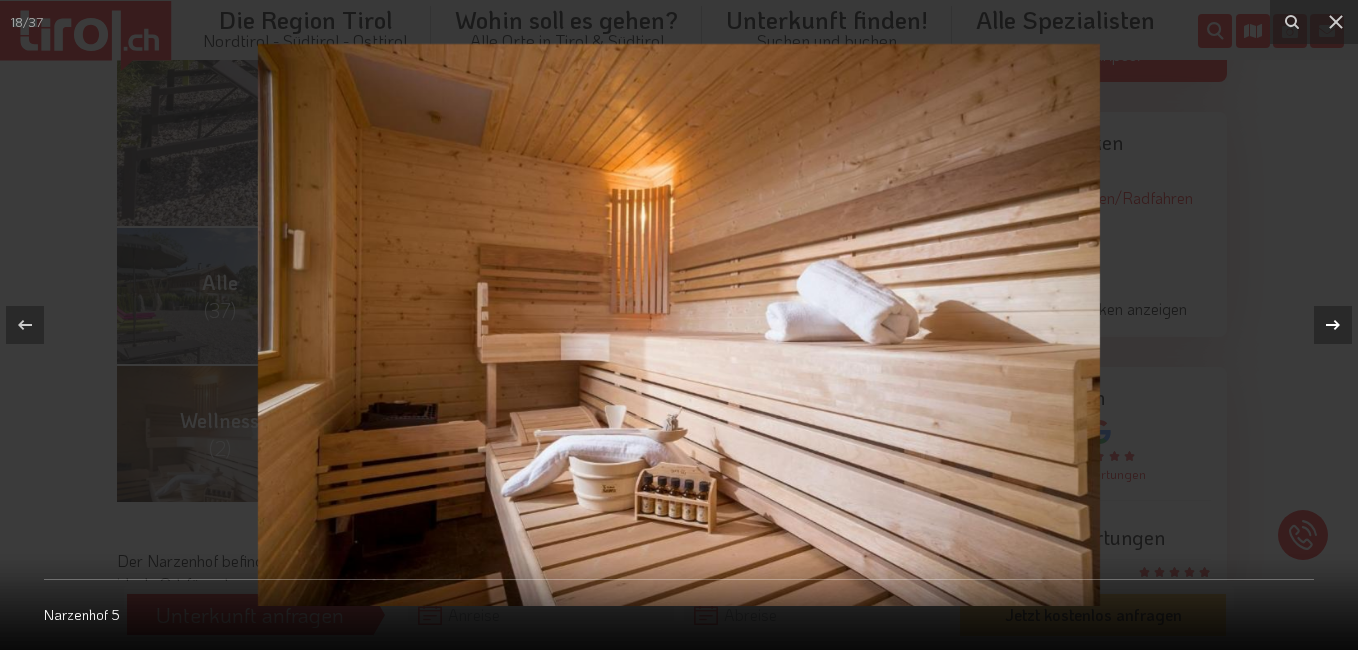 click 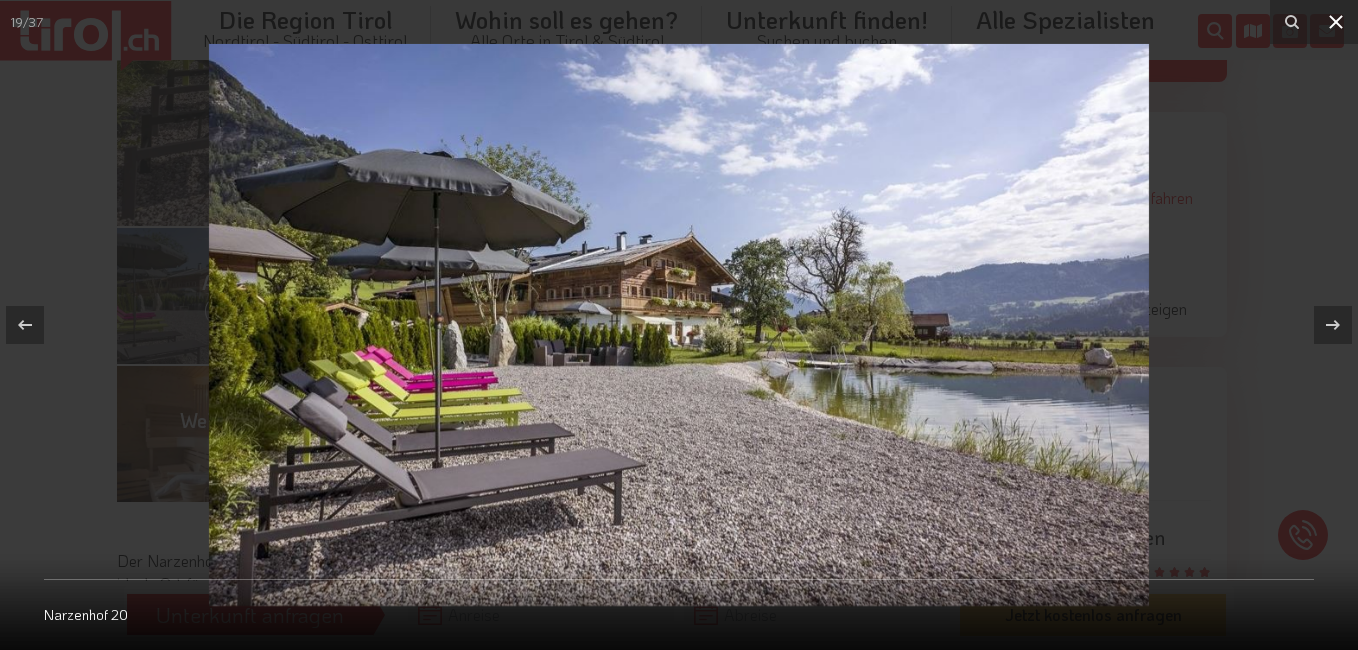 click 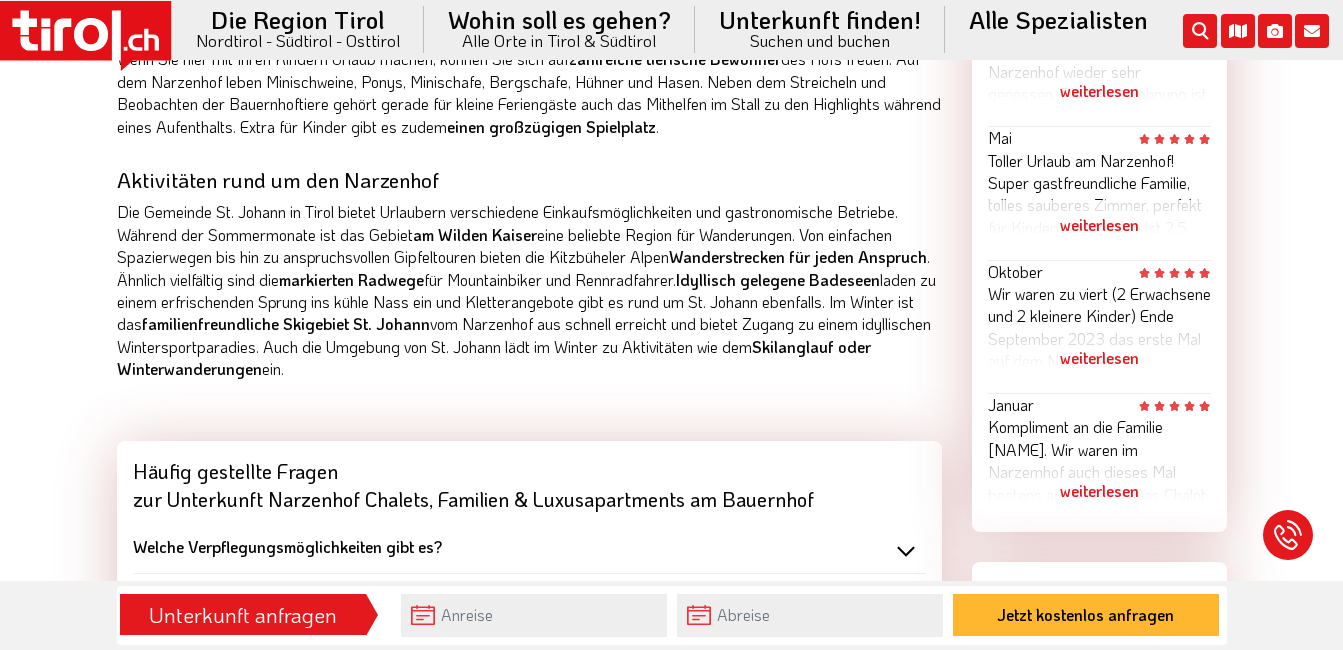 scroll, scrollTop: 1500, scrollLeft: 0, axis: vertical 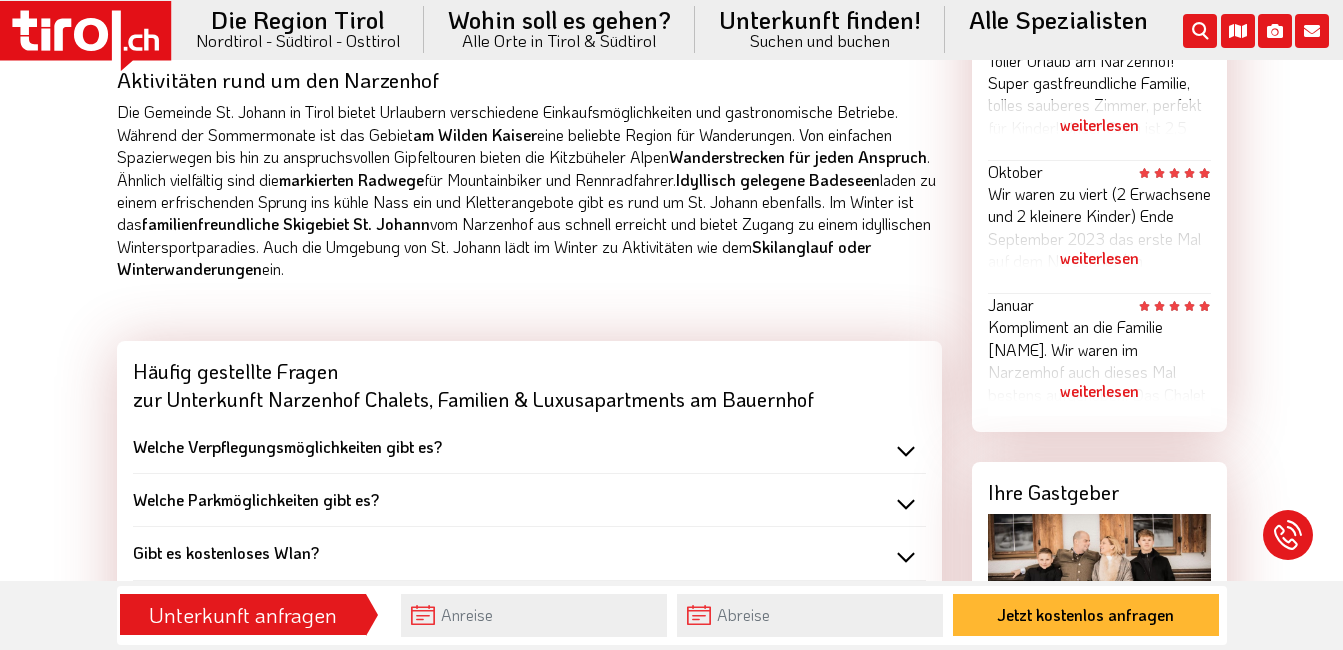 click on "Welche Verpflegungsmöglichkeiten gibt es?" at bounding box center [529, 447] 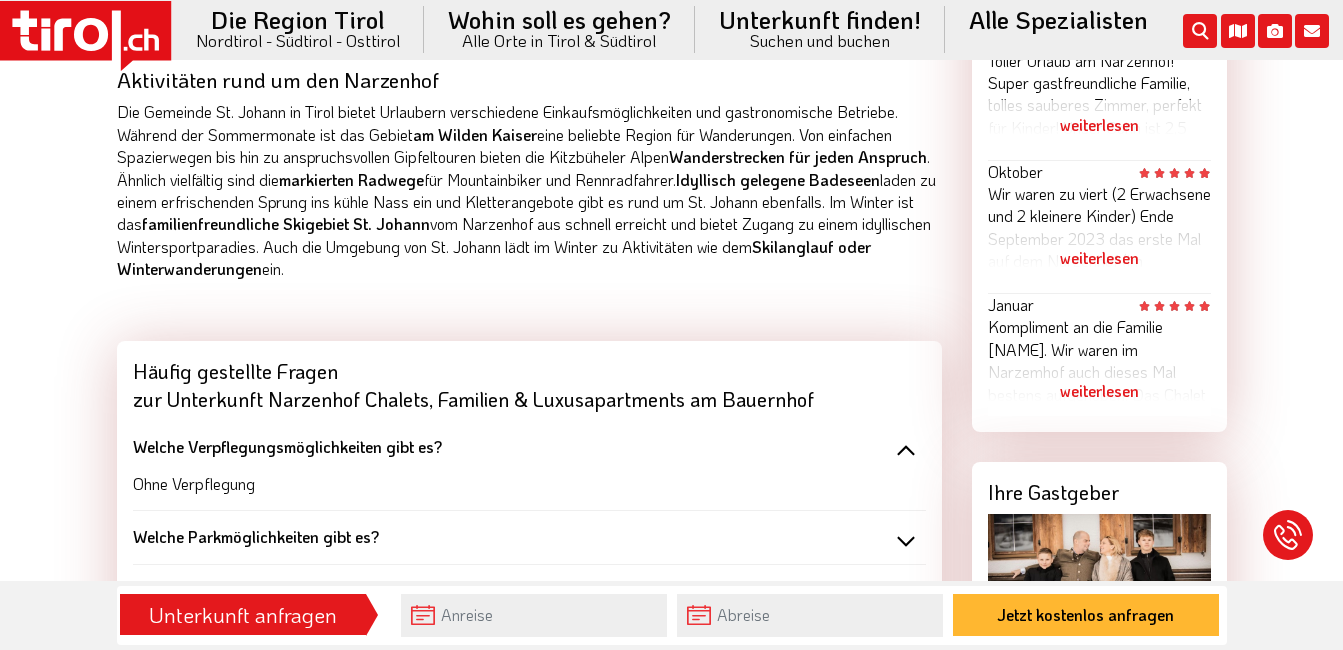 scroll, scrollTop: 1600, scrollLeft: 0, axis: vertical 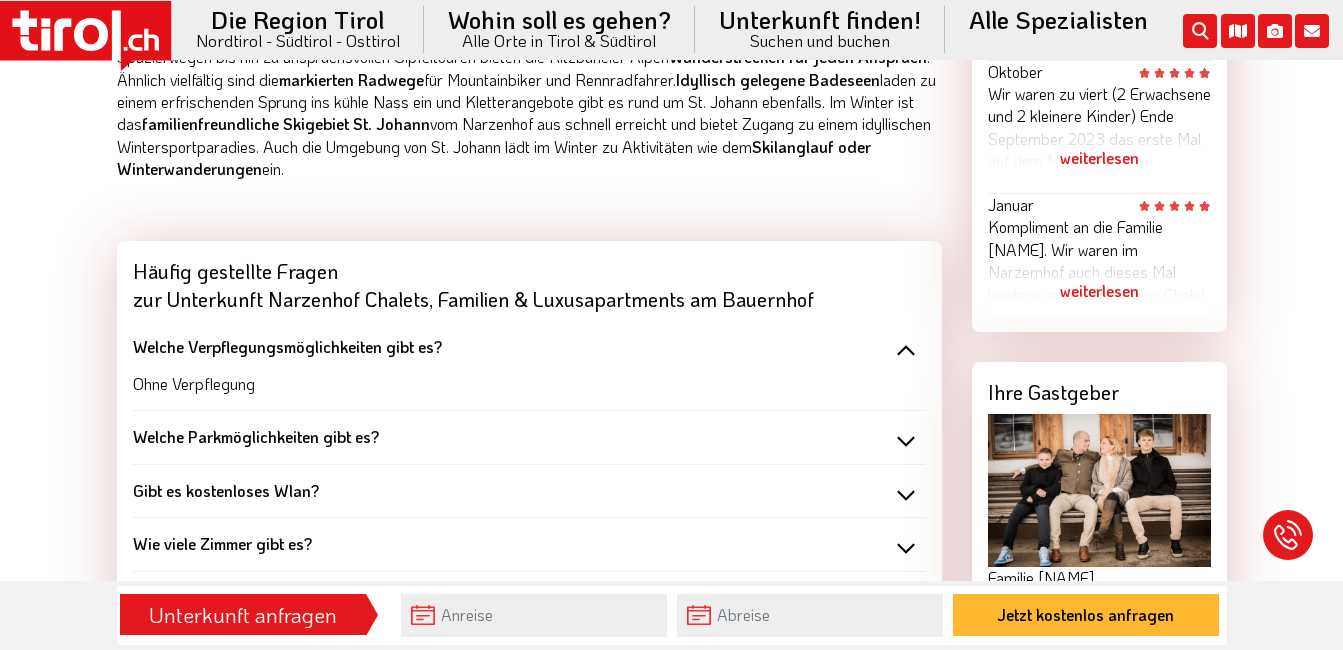 click on "Welche Parkmöglichkeiten gibt es?" at bounding box center (529, 437) 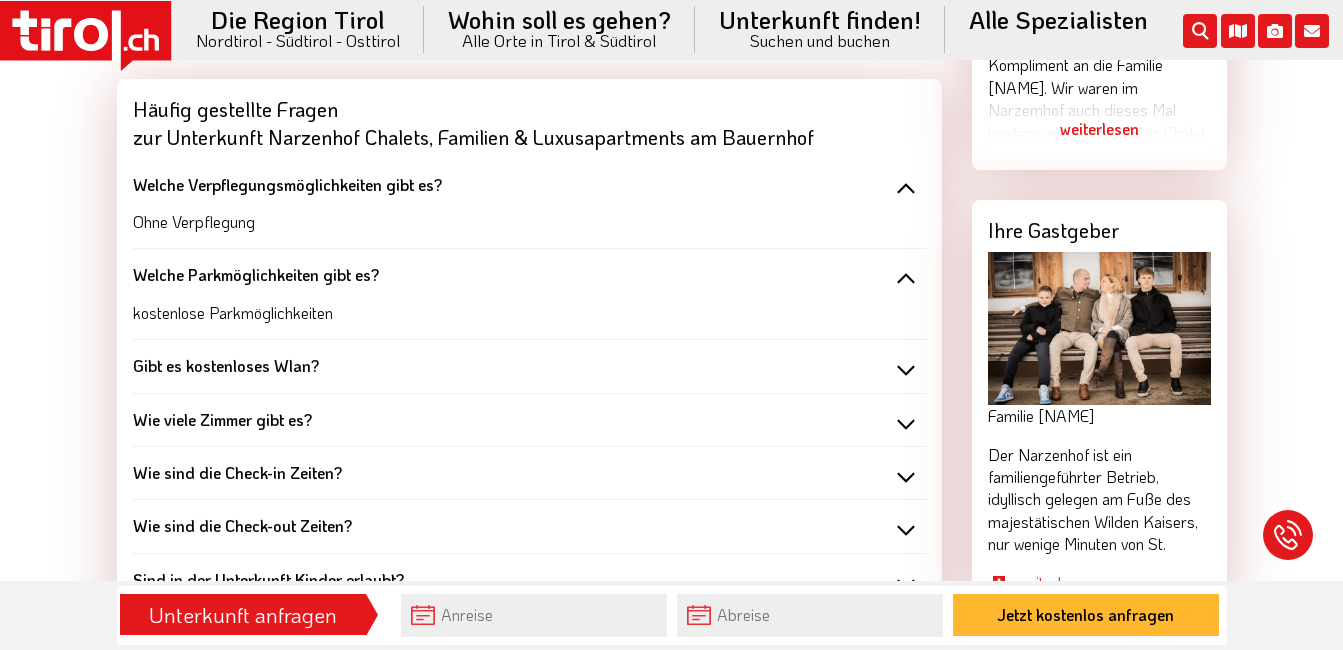 scroll, scrollTop: 1800, scrollLeft: 0, axis: vertical 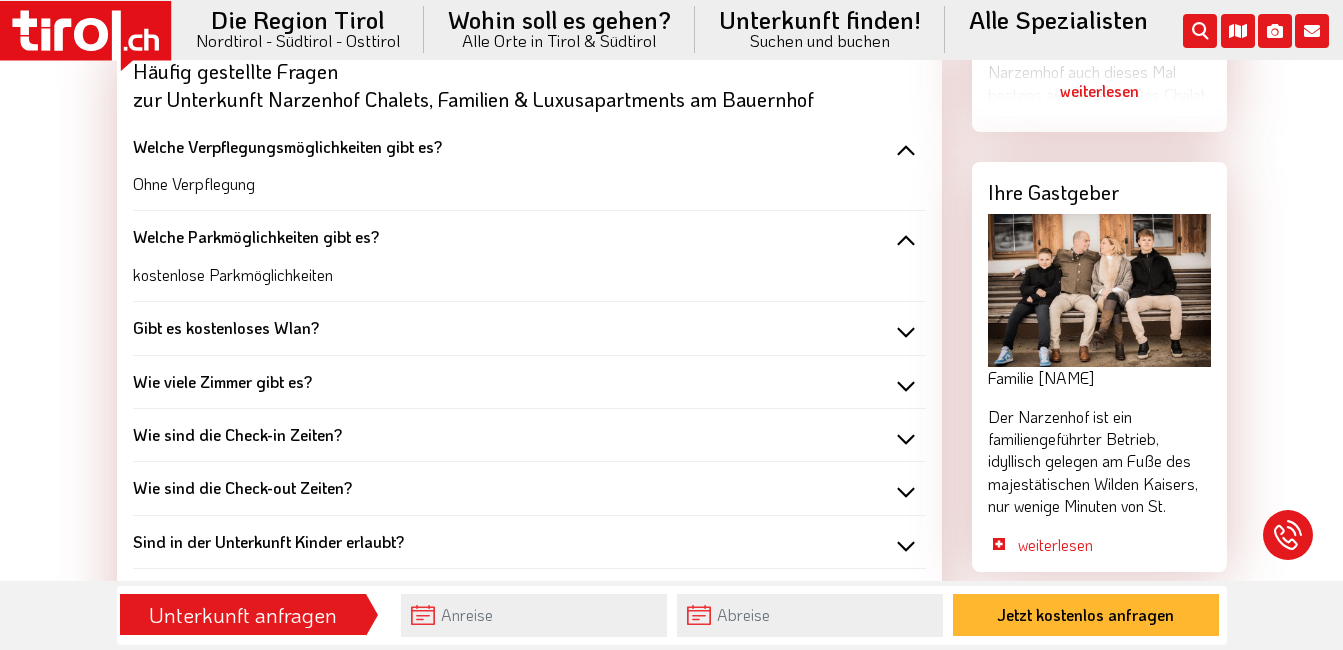 click on "Gibt es kostenloses Wlan?" at bounding box center [529, 328] 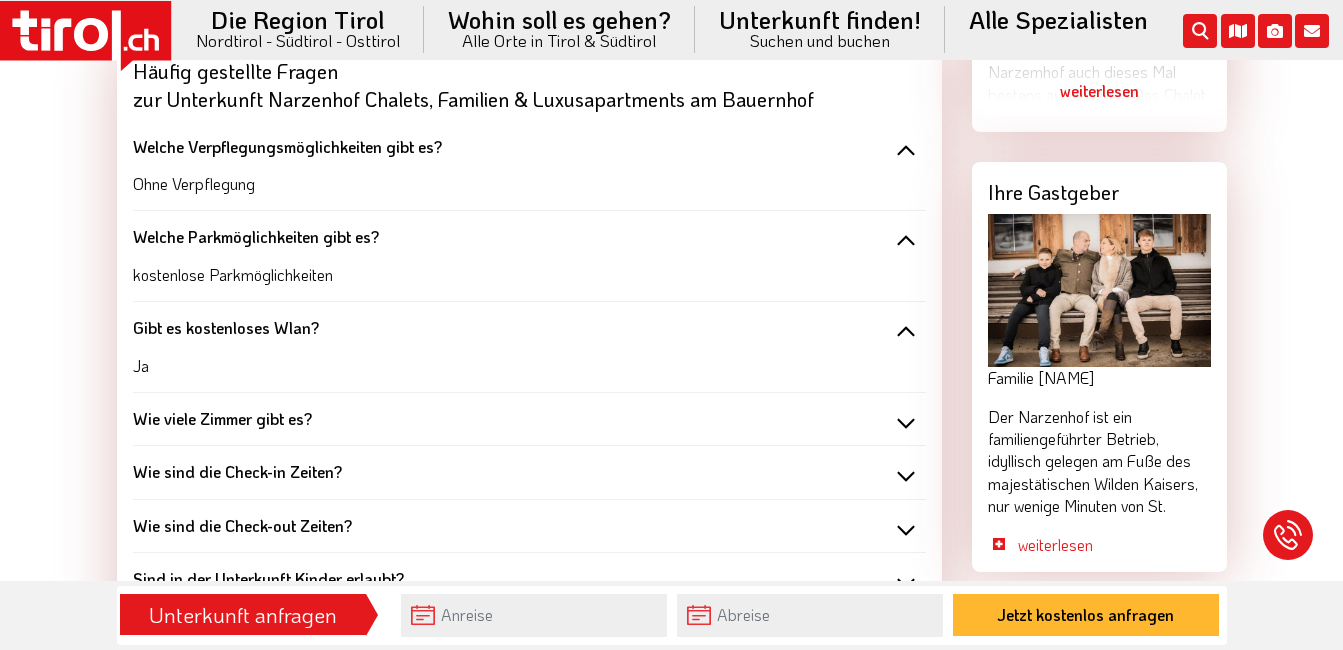 click on "Wie viele Zimmer gibt es?" at bounding box center (529, 419) 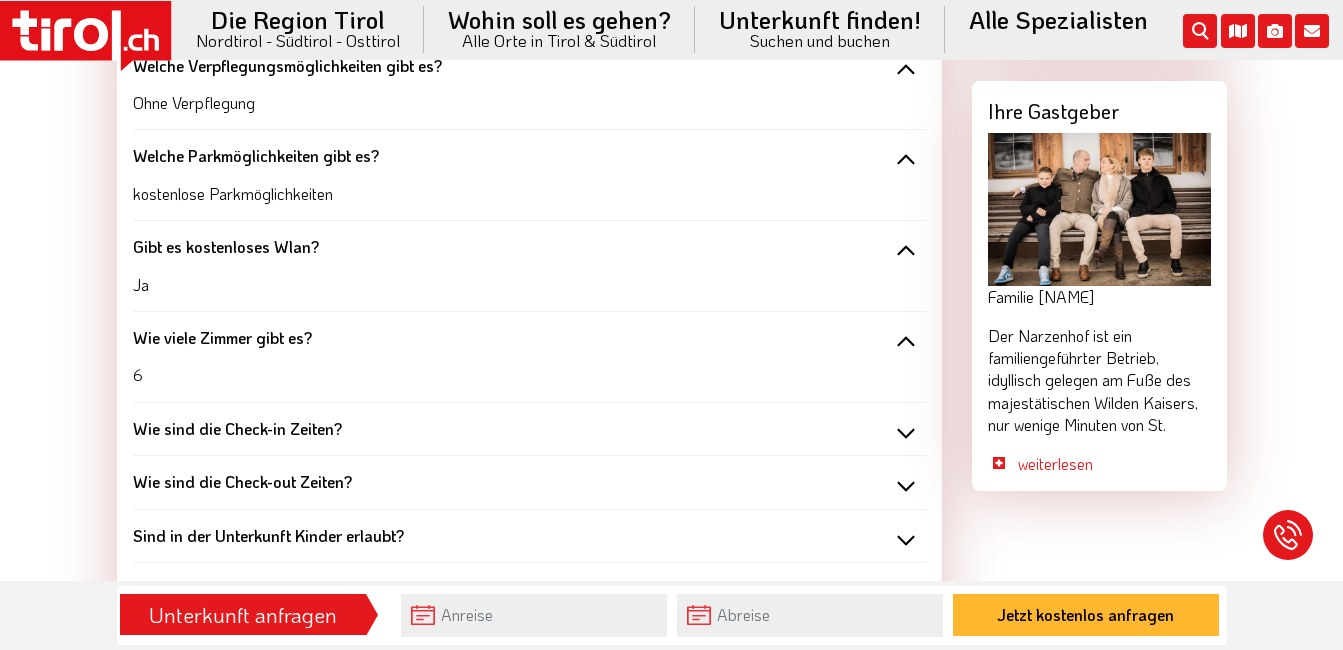 scroll, scrollTop: 1900, scrollLeft: 0, axis: vertical 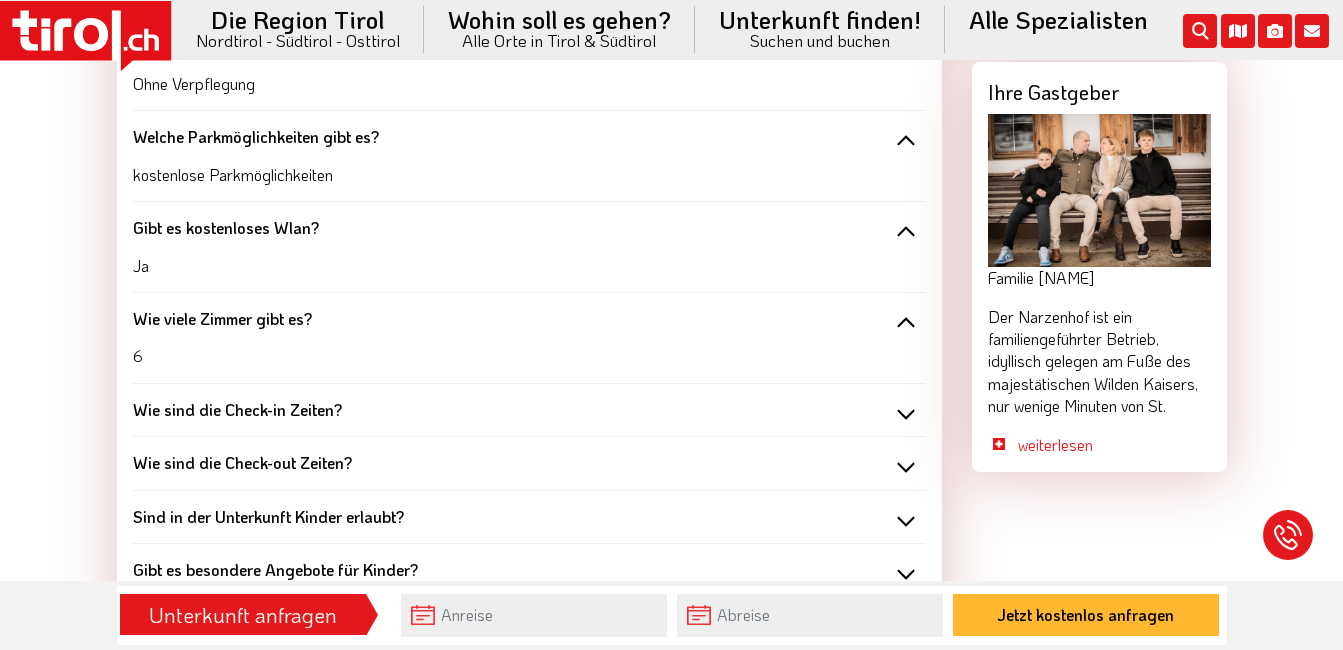 click on "Wie sind die Check-in Zeiten?" at bounding box center [529, 410] 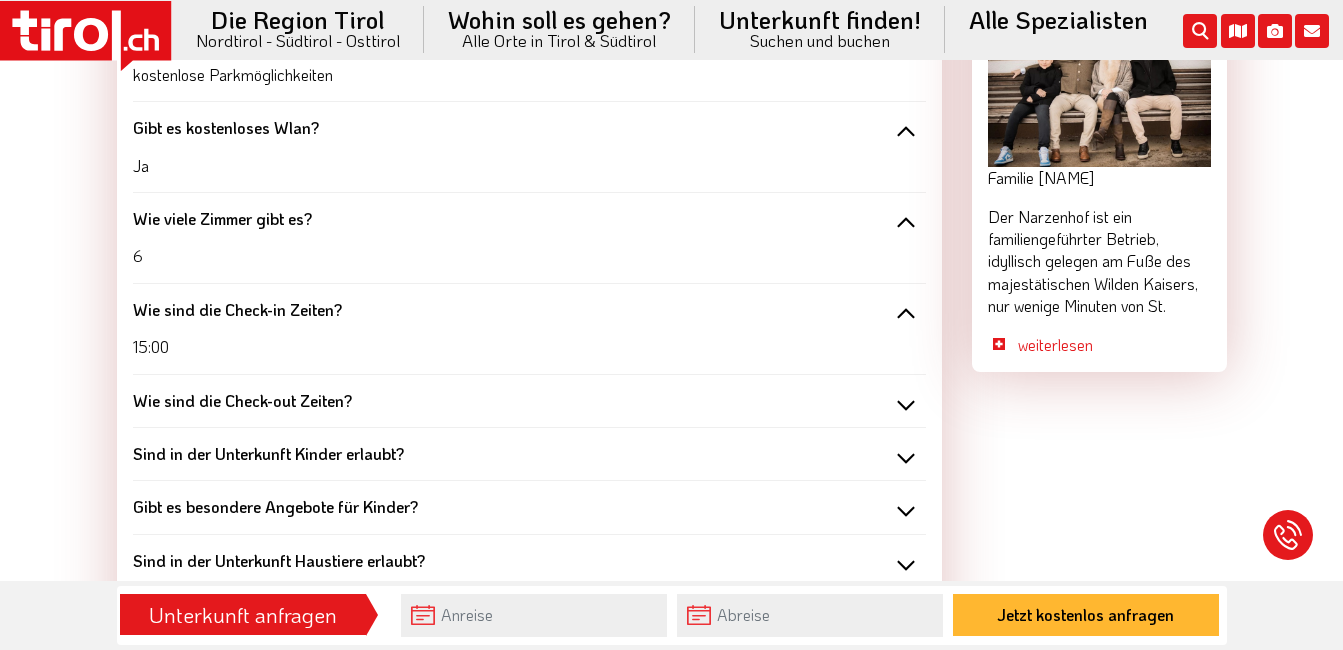 scroll, scrollTop: 2100, scrollLeft: 0, axis: vertical 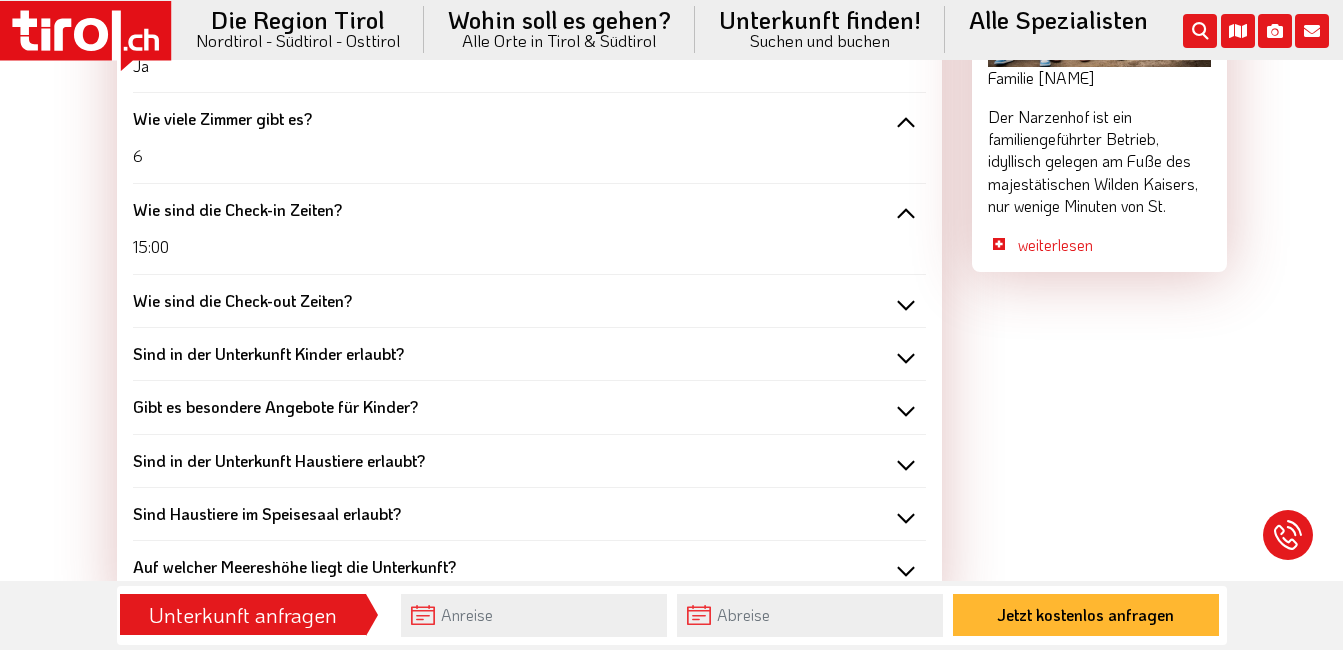 click on "Wie sind die Check-out Zeiten?" at bounding box center (529, 301) 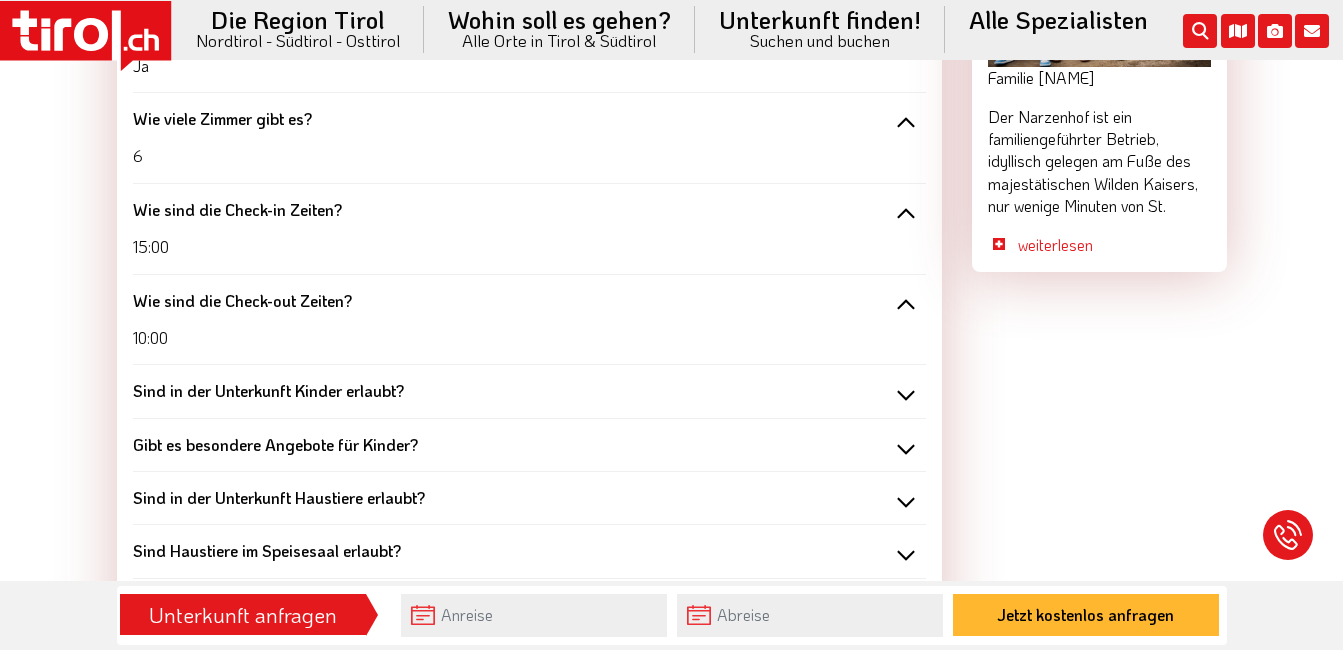 click on "Sind in der Unterkunft Kinder erlaubt?" at bounding box center [529, 391] 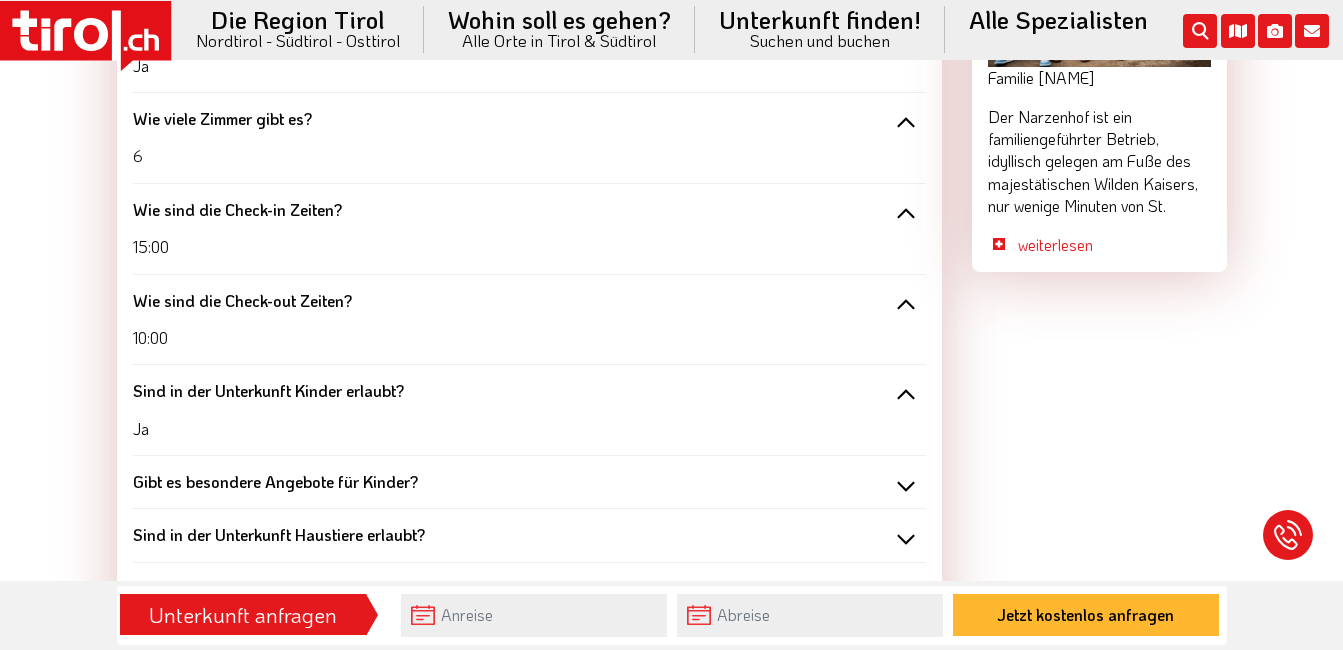 click on "Gibt es besondere Angebote für Kinder?" at bounding box center (529, 482) 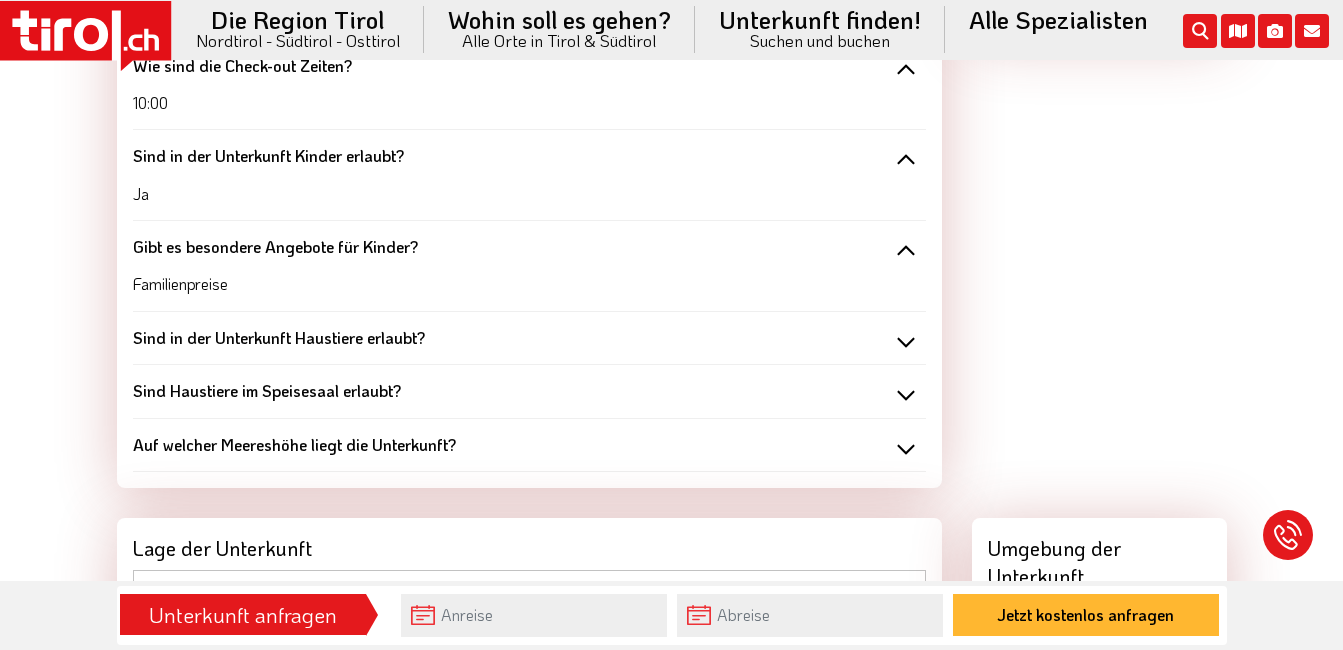 scroll, scrollTop: 2400, scrollLeft: 0, axis: vertical 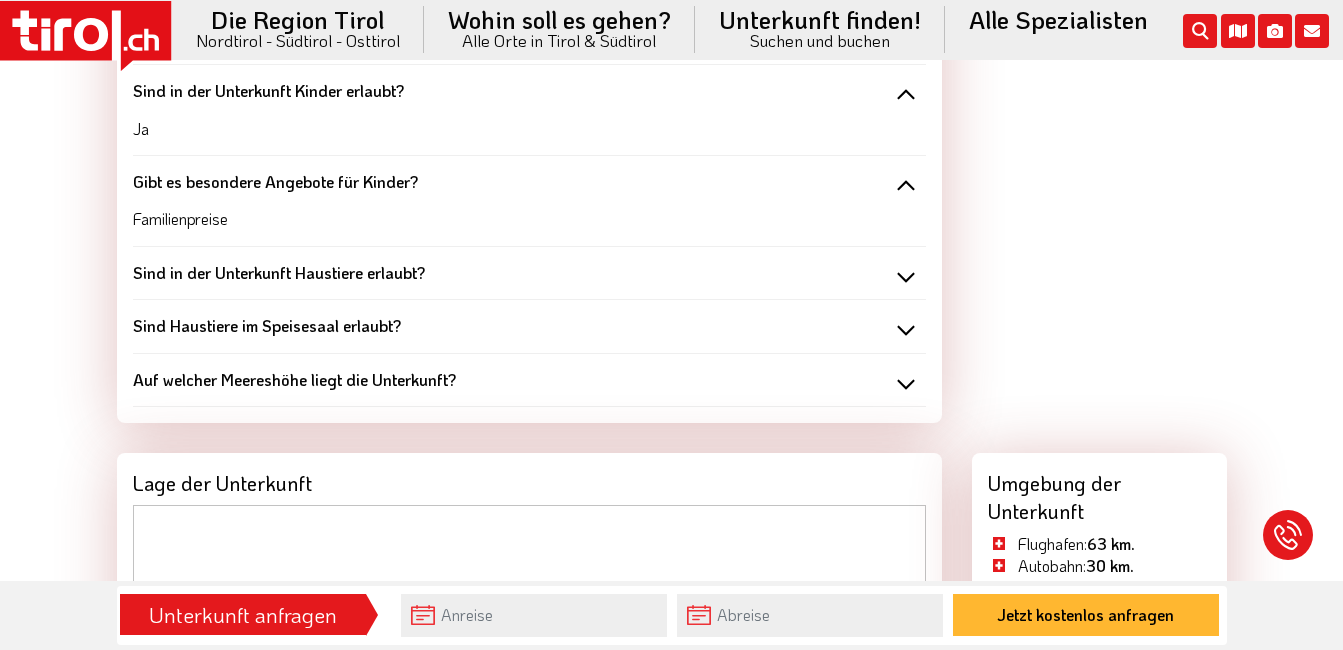 click on "Sind in der Unterkunft Haustiere erlaubt?" at bounding box center (529, 273) 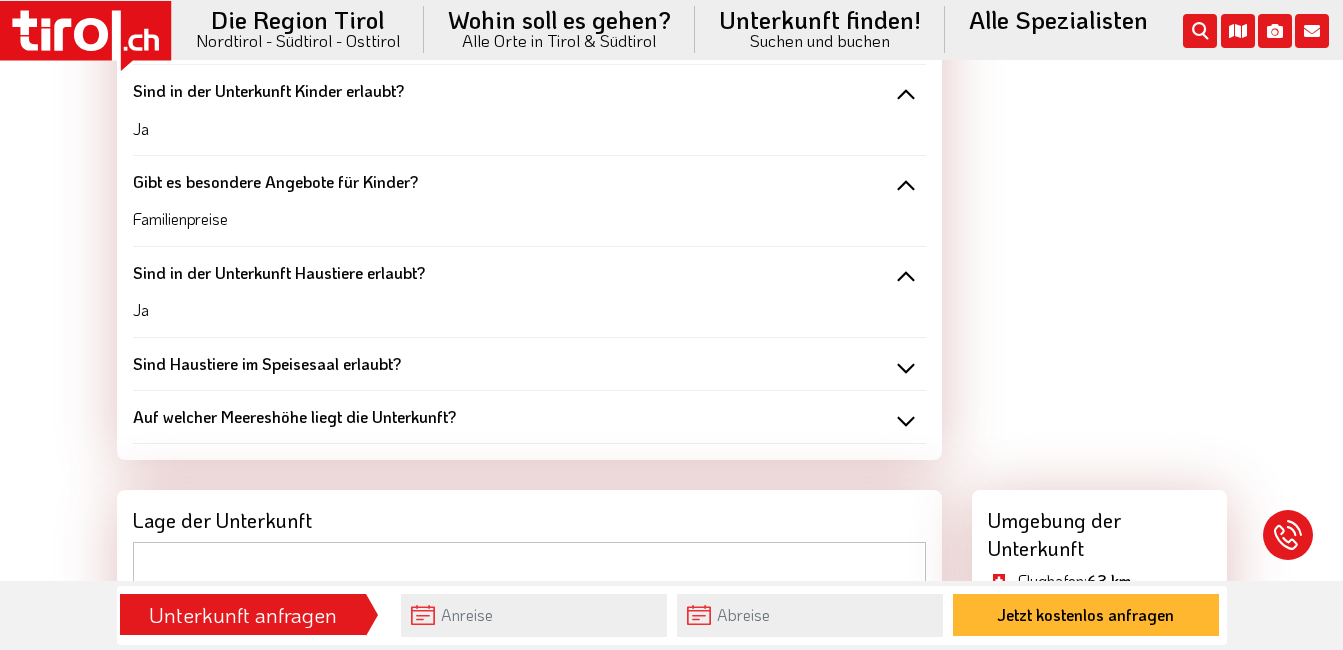 click on "Sind Haustiere im Speisesaal erlaubt?" at bounding box center [529, 364] 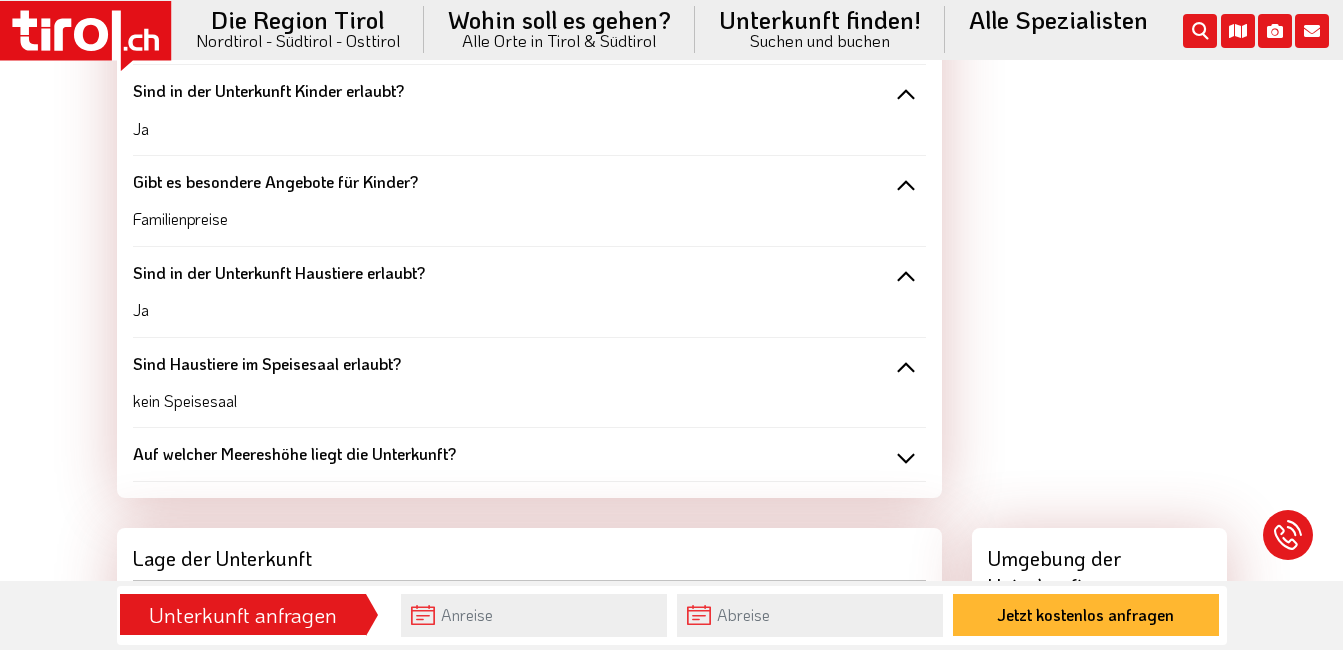 click on "Auf welcher Meereshöhe liegt die Unterkunft?" at bounding box center (529, 454) 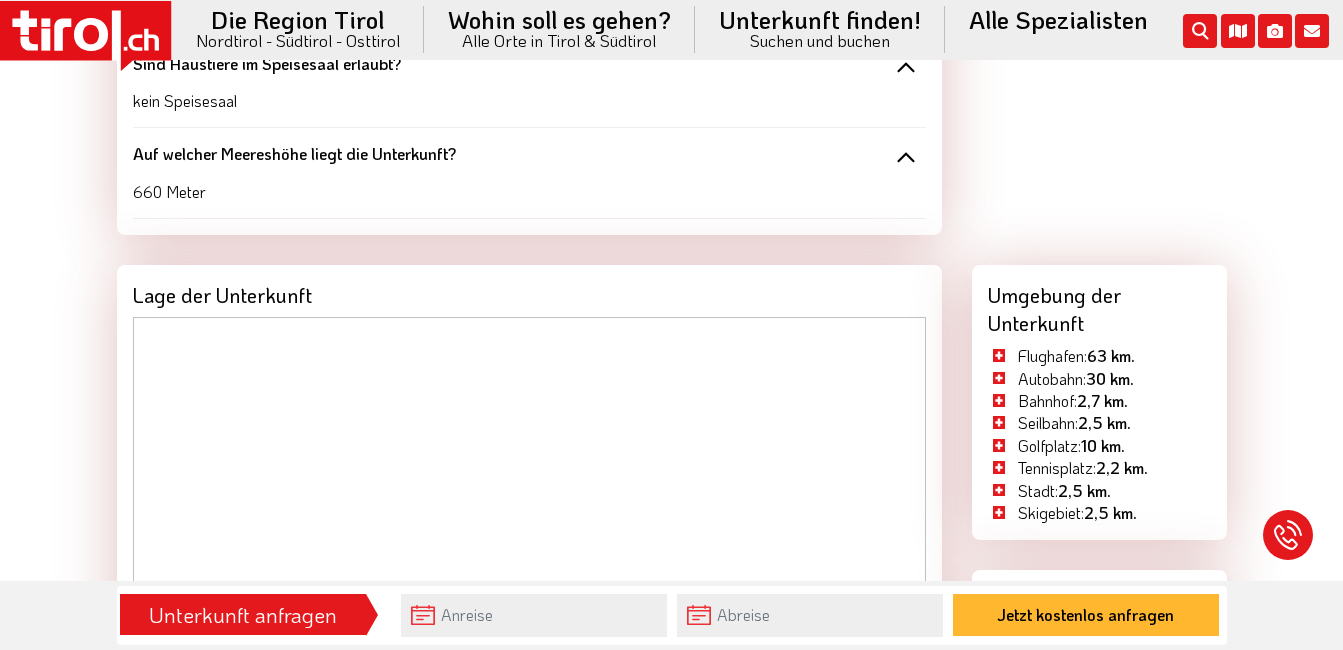 scroll, scrollTop: 2900, scrollLeft: 0, axis: vertical 